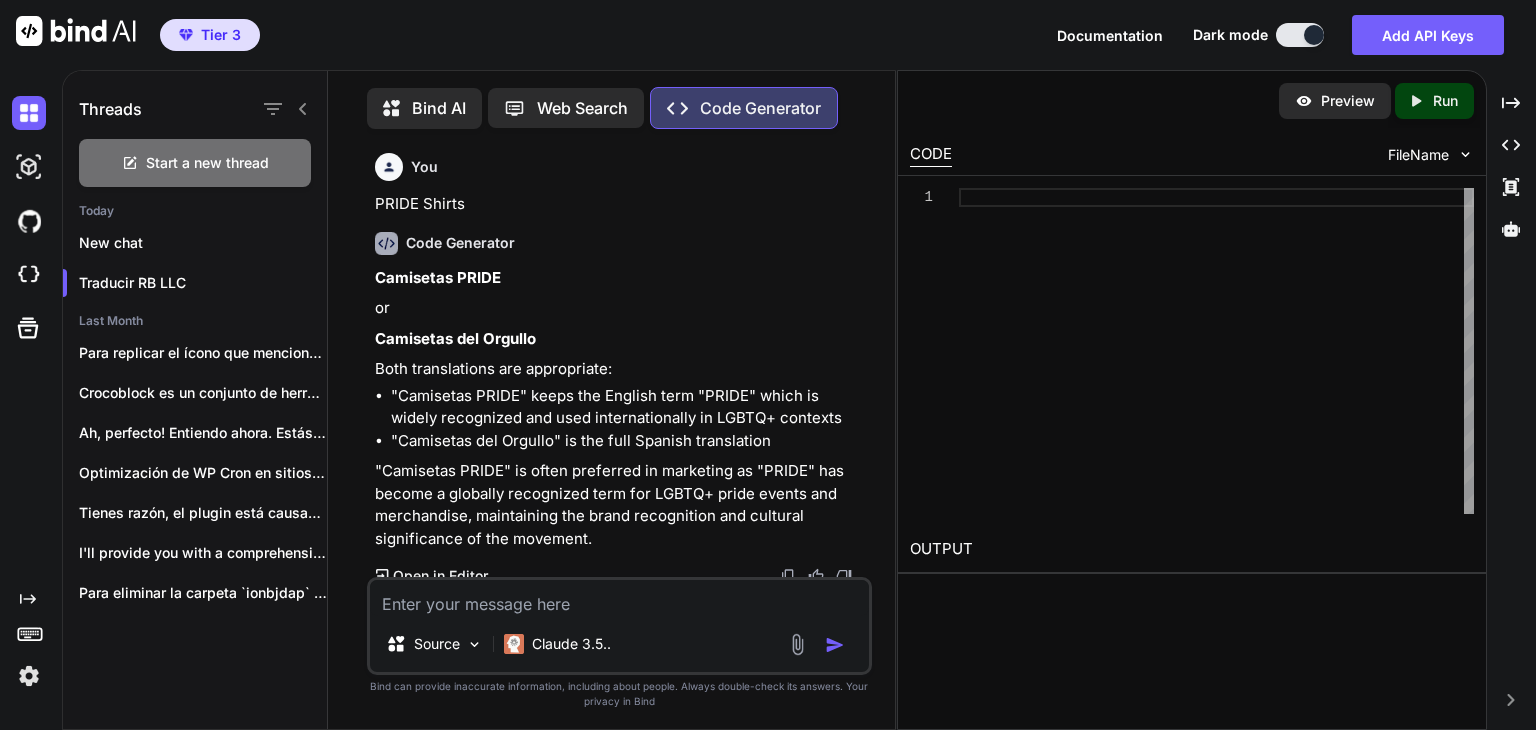 scroll, scrollTop: 0, scrollLeft: 0, axis: both 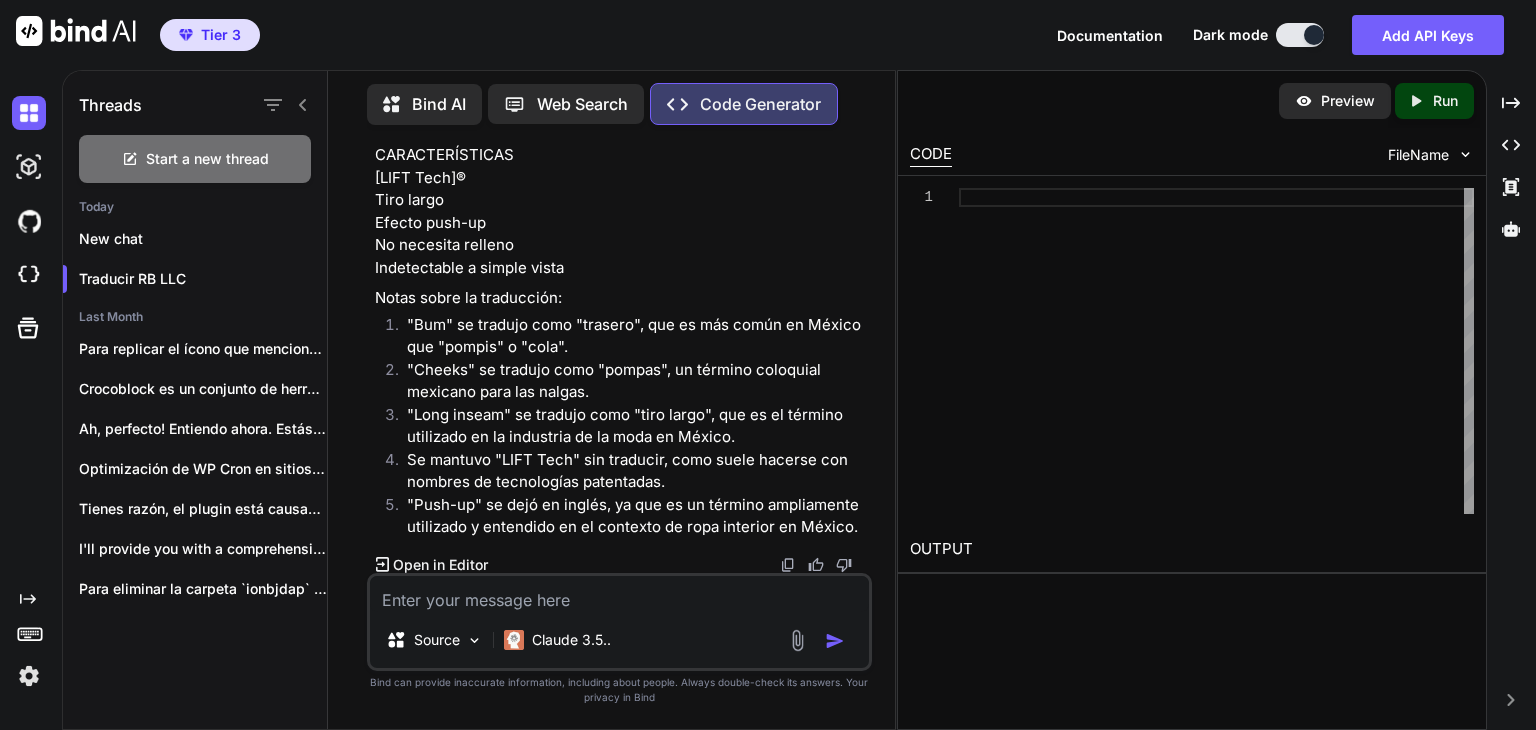 click at bounding box center (619, 594) 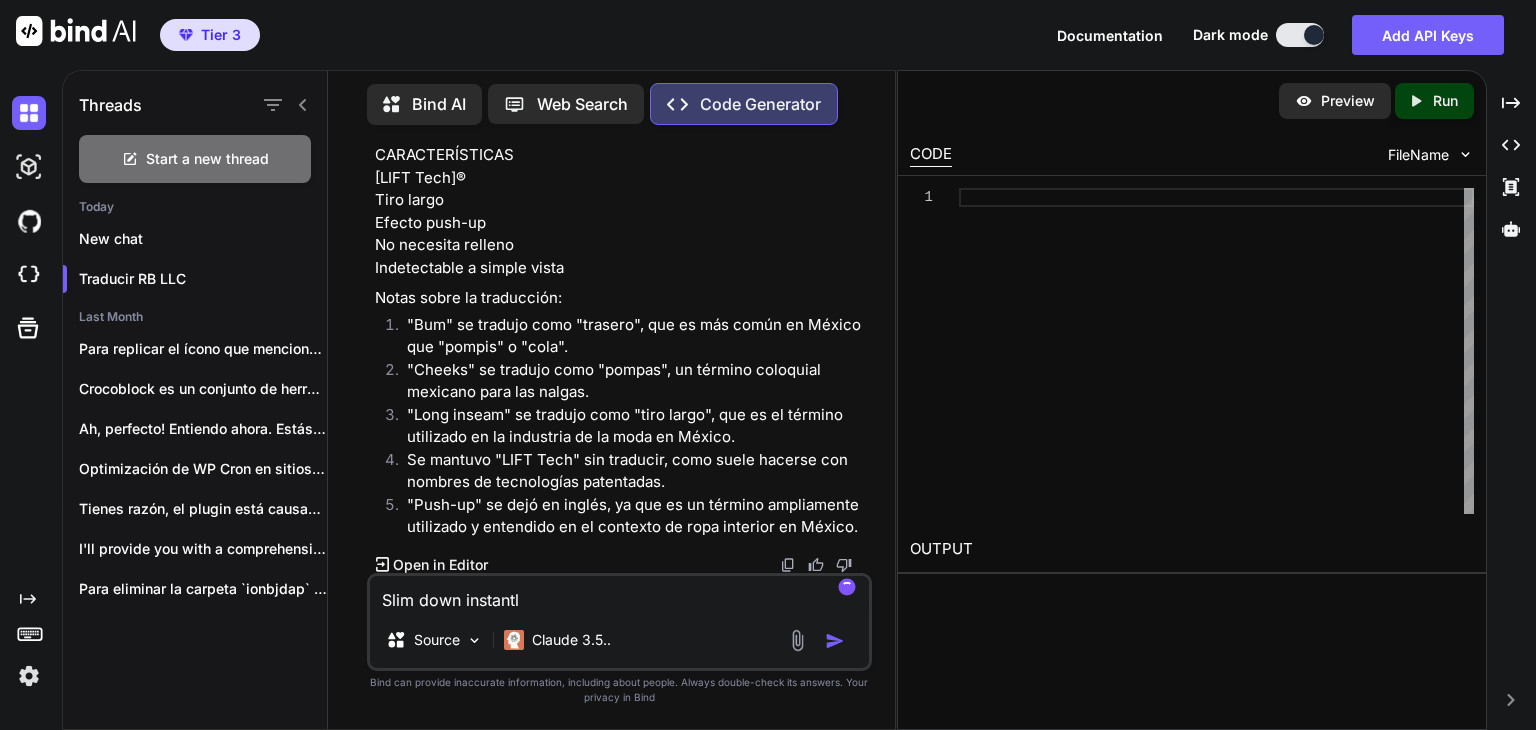 type on "Slim down instantly​" 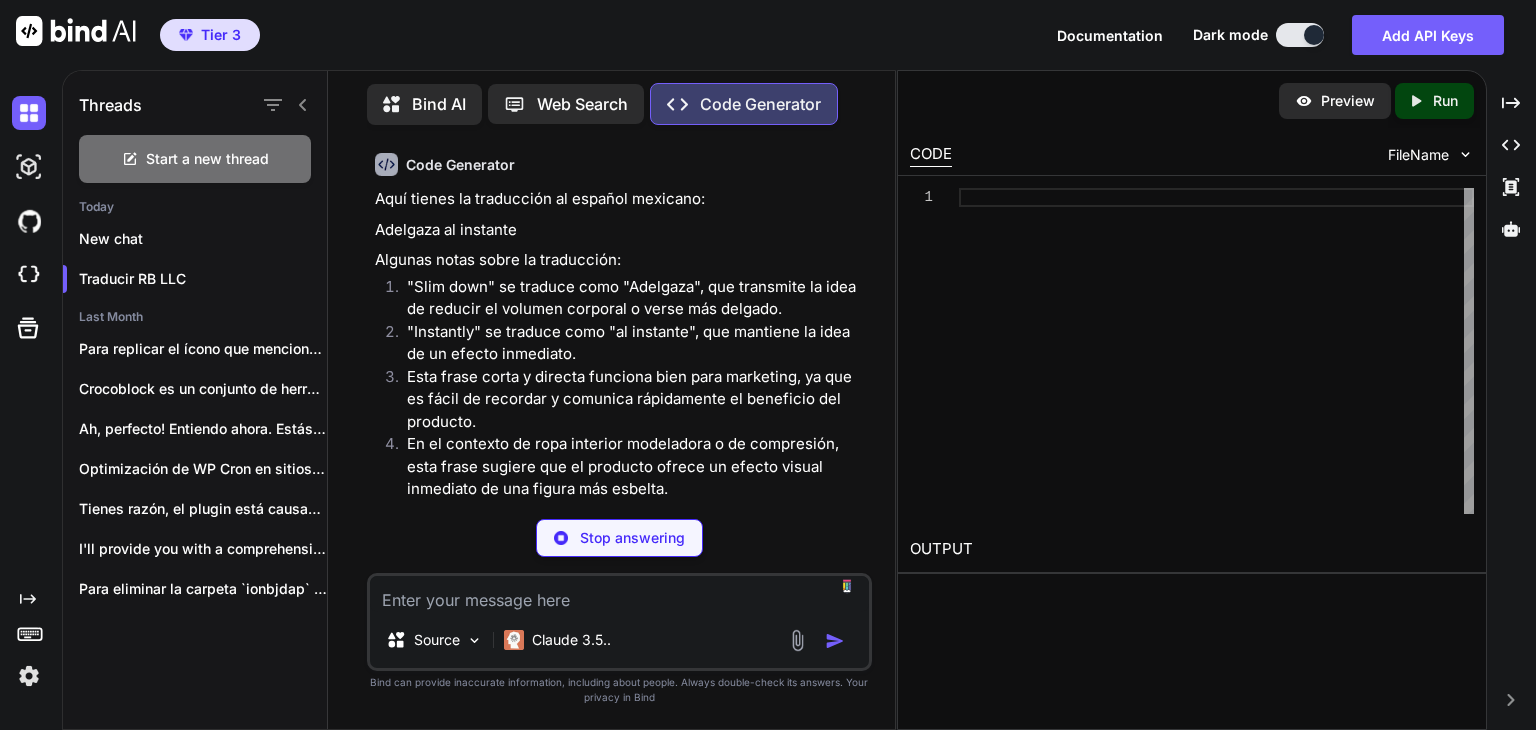 scroll, scrollTop: 7264, scrollLeft: 0, axis: vertical 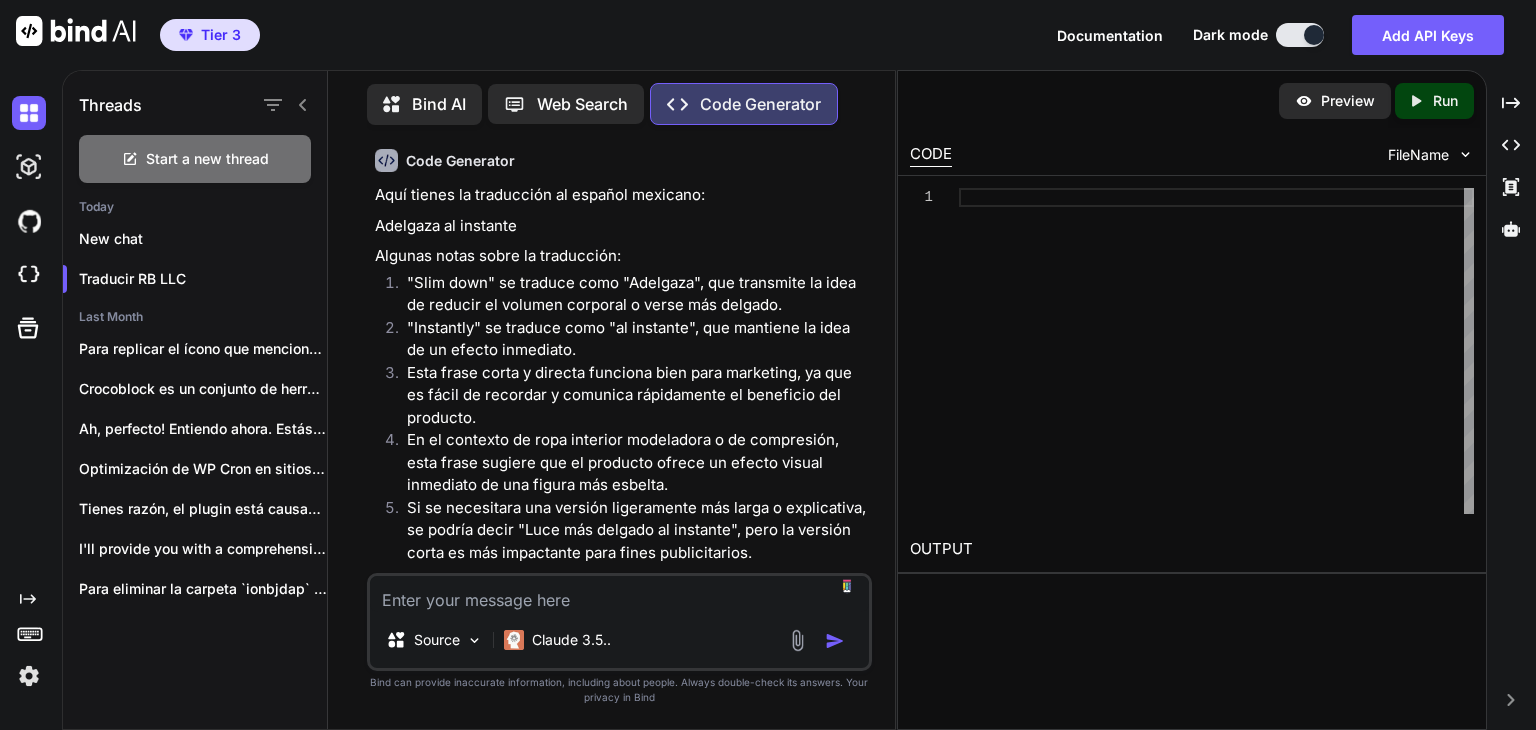 paste on "Your New Favorite Confidence Layer" 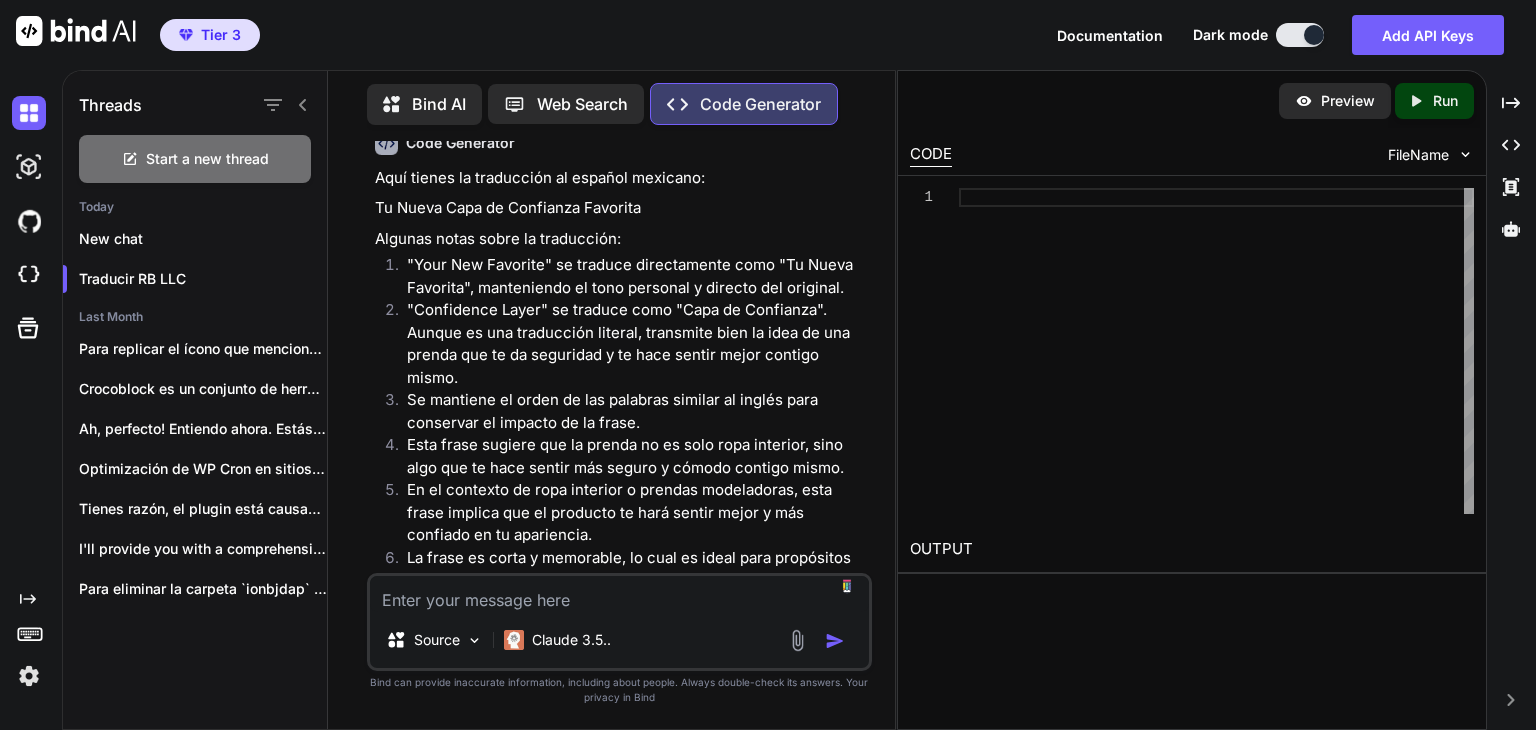 scroll, scrollTop: 7872, scrollLeft: 0, axis: vertical 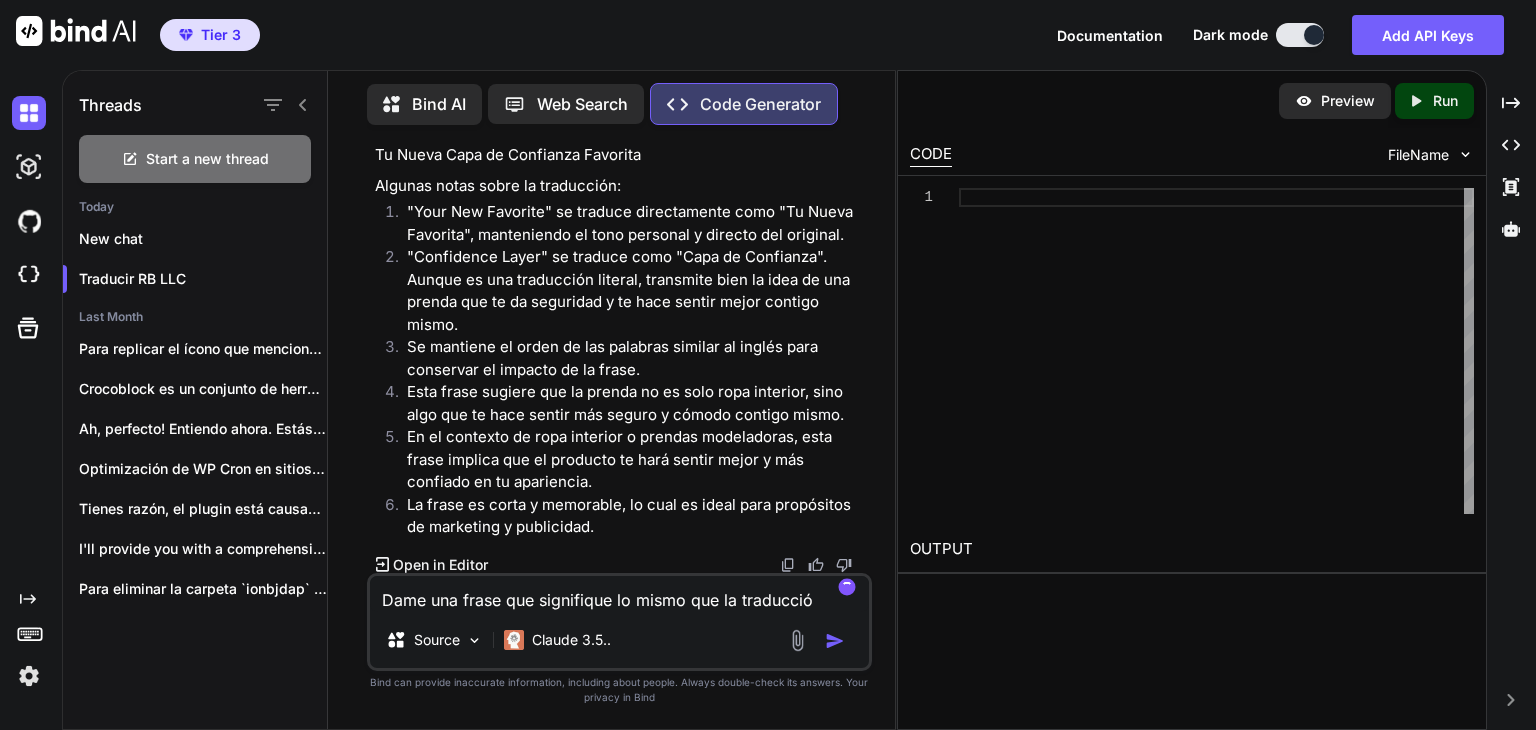 type on "Dame una frase que signifique lo mismo que la traducción" 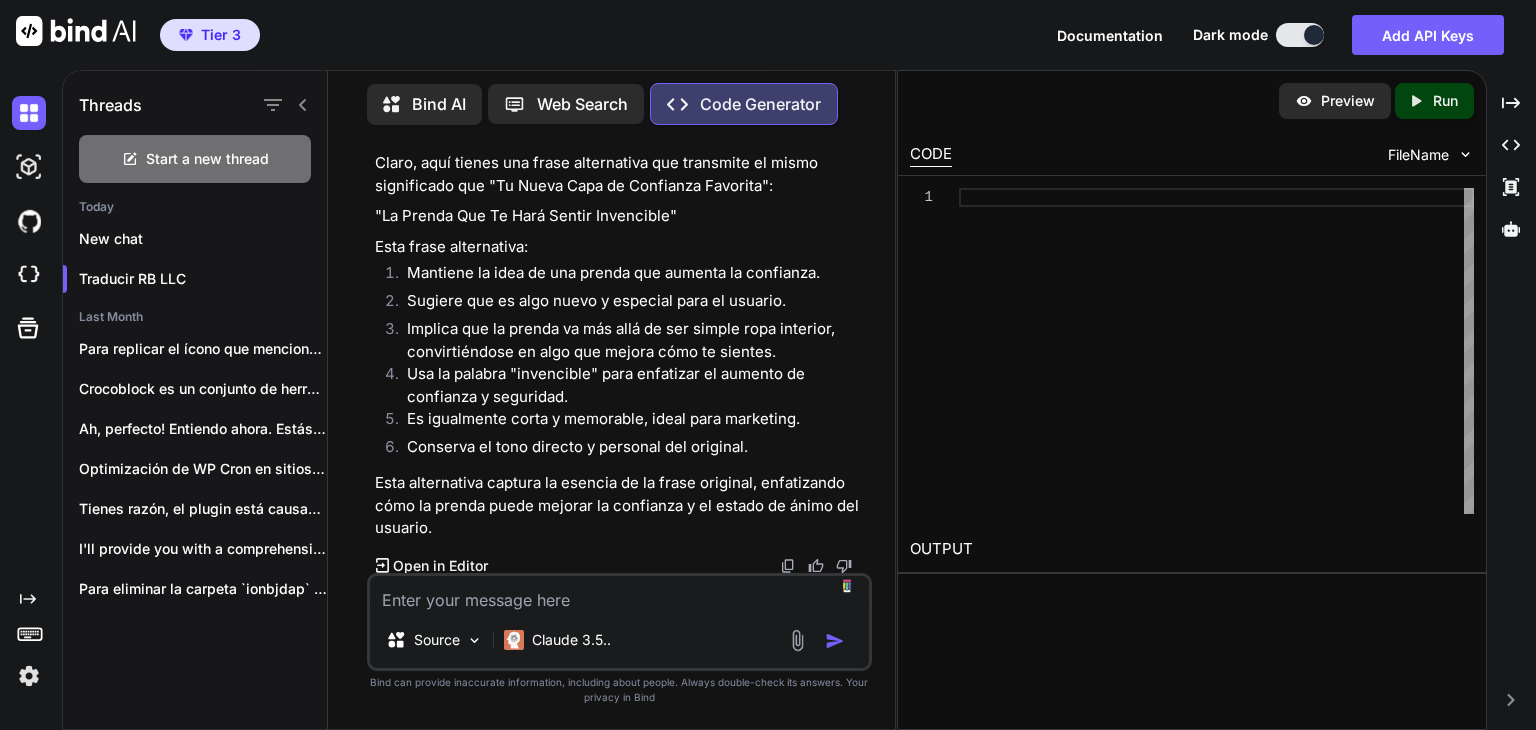 scroll, scrollTop: 8417, scrollLeft: 0, axis: vertical 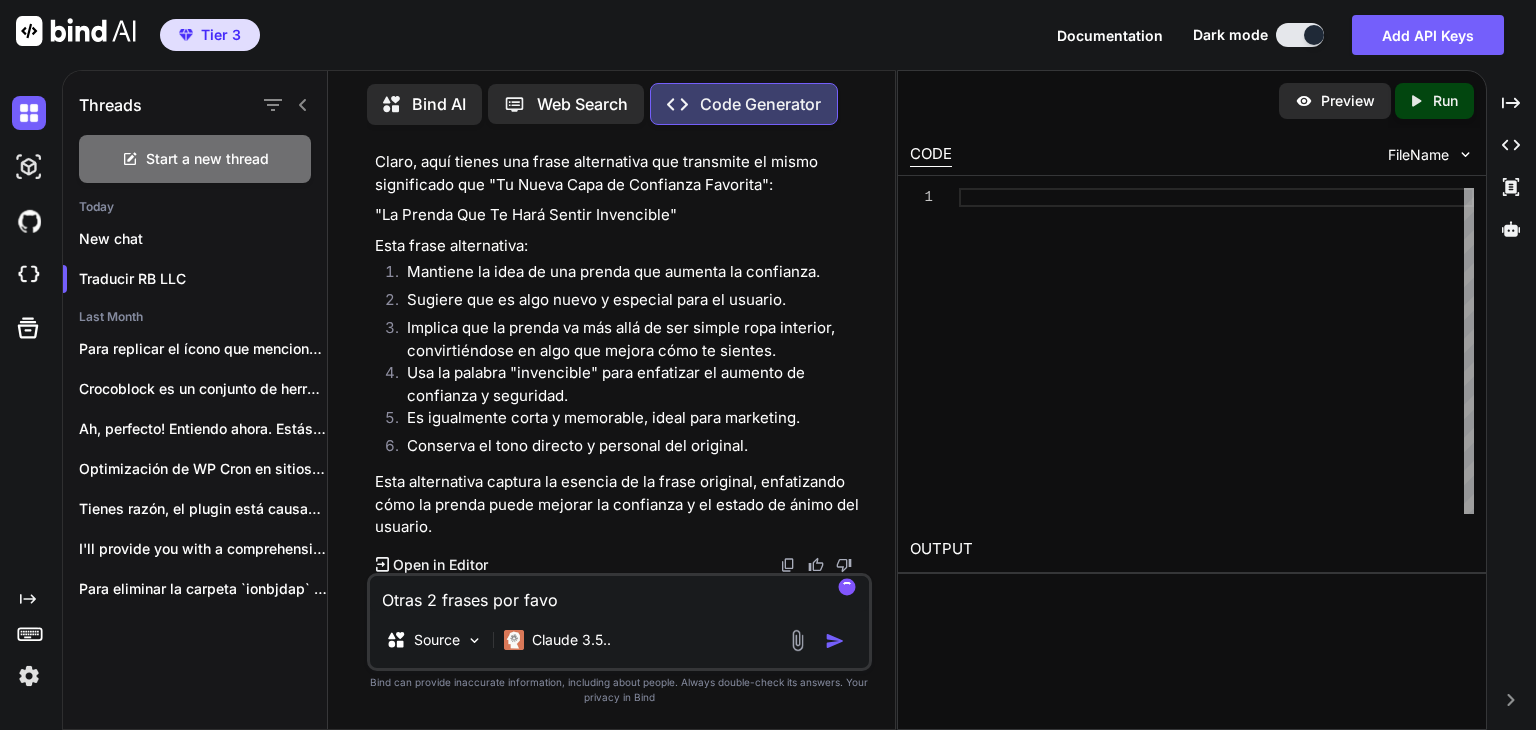 type on "Otras 2 frases por favor" 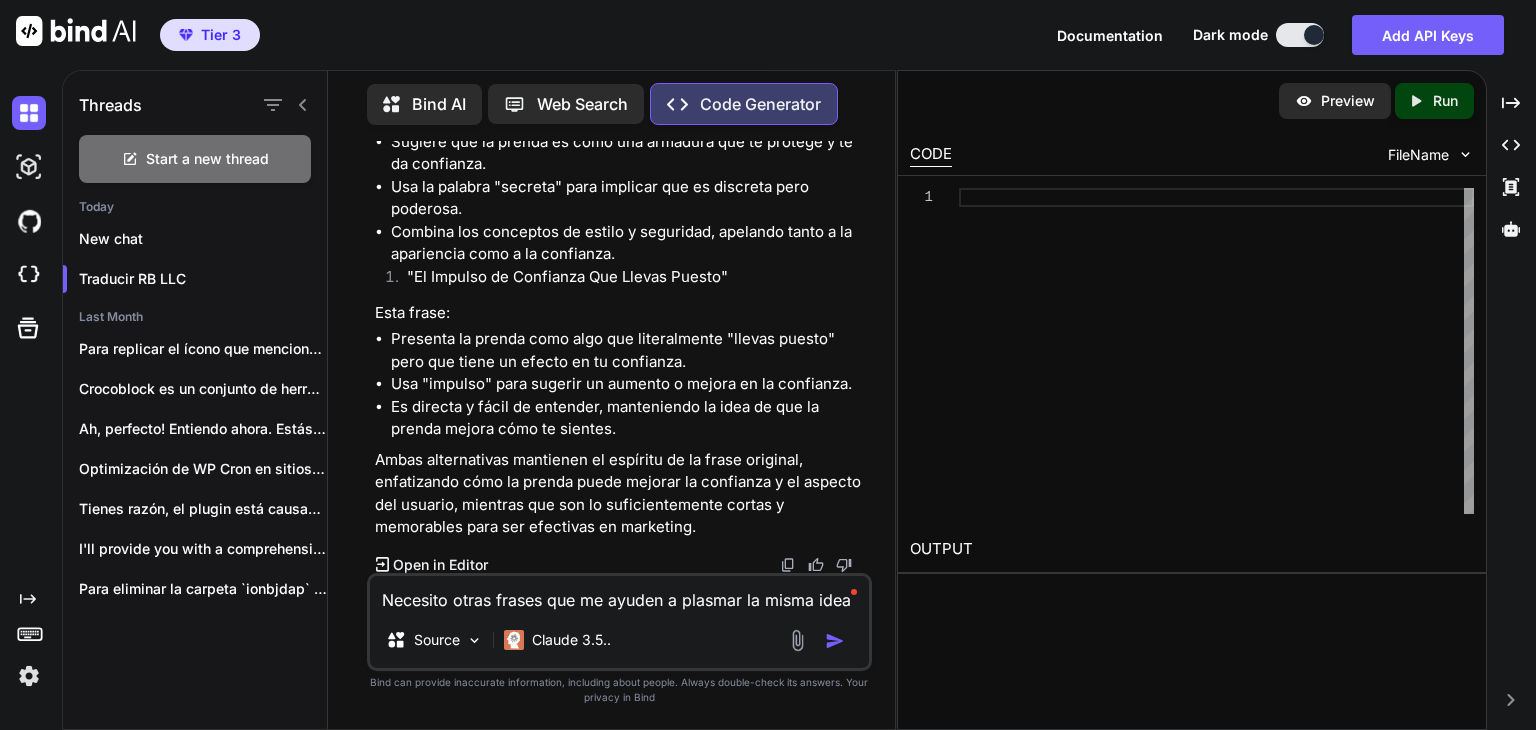 scroll, scrollTop: 9096, scrollLeft: 0, axis: vertical 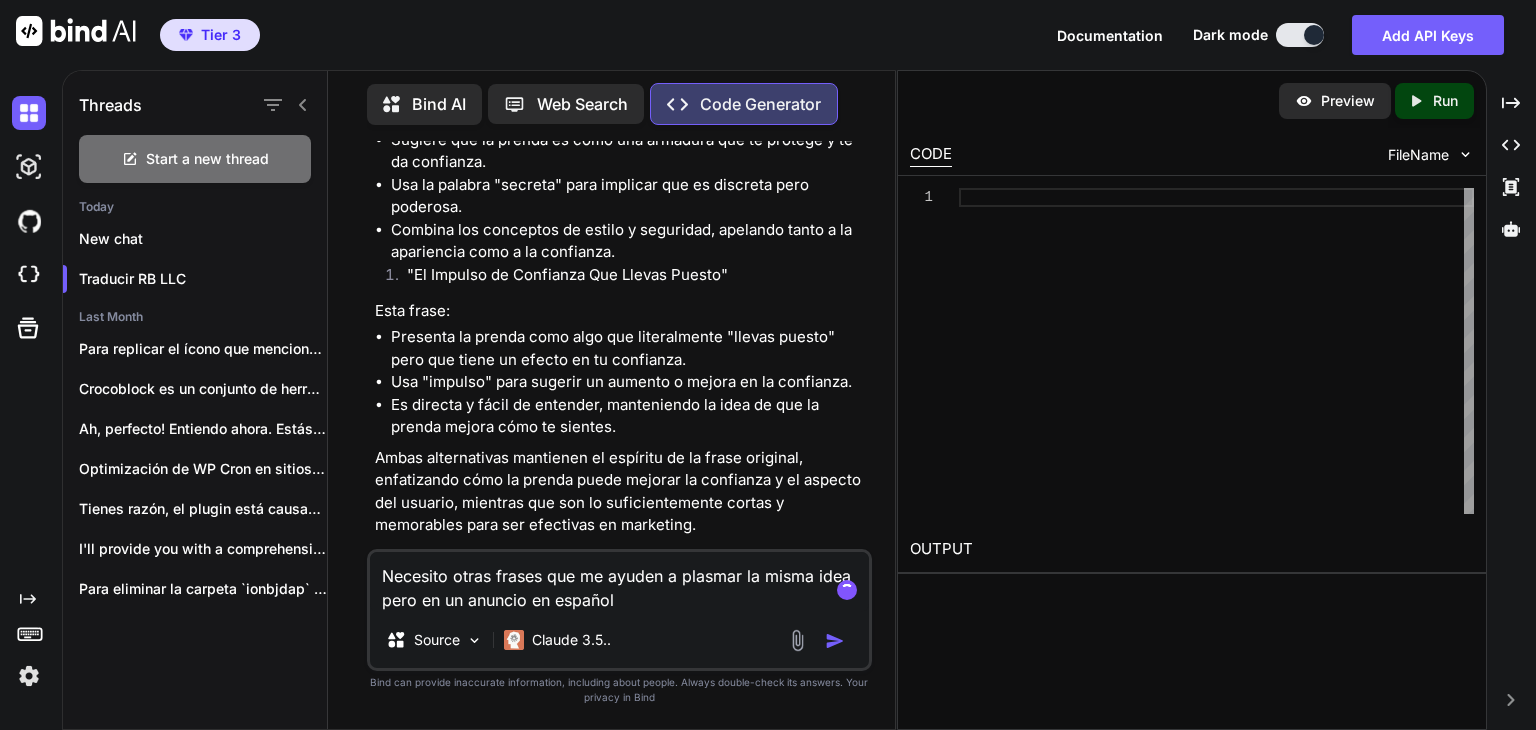 type on "Necesito otras frases que me ayuden a plasmar la misma idea pero en un anuncio en español." 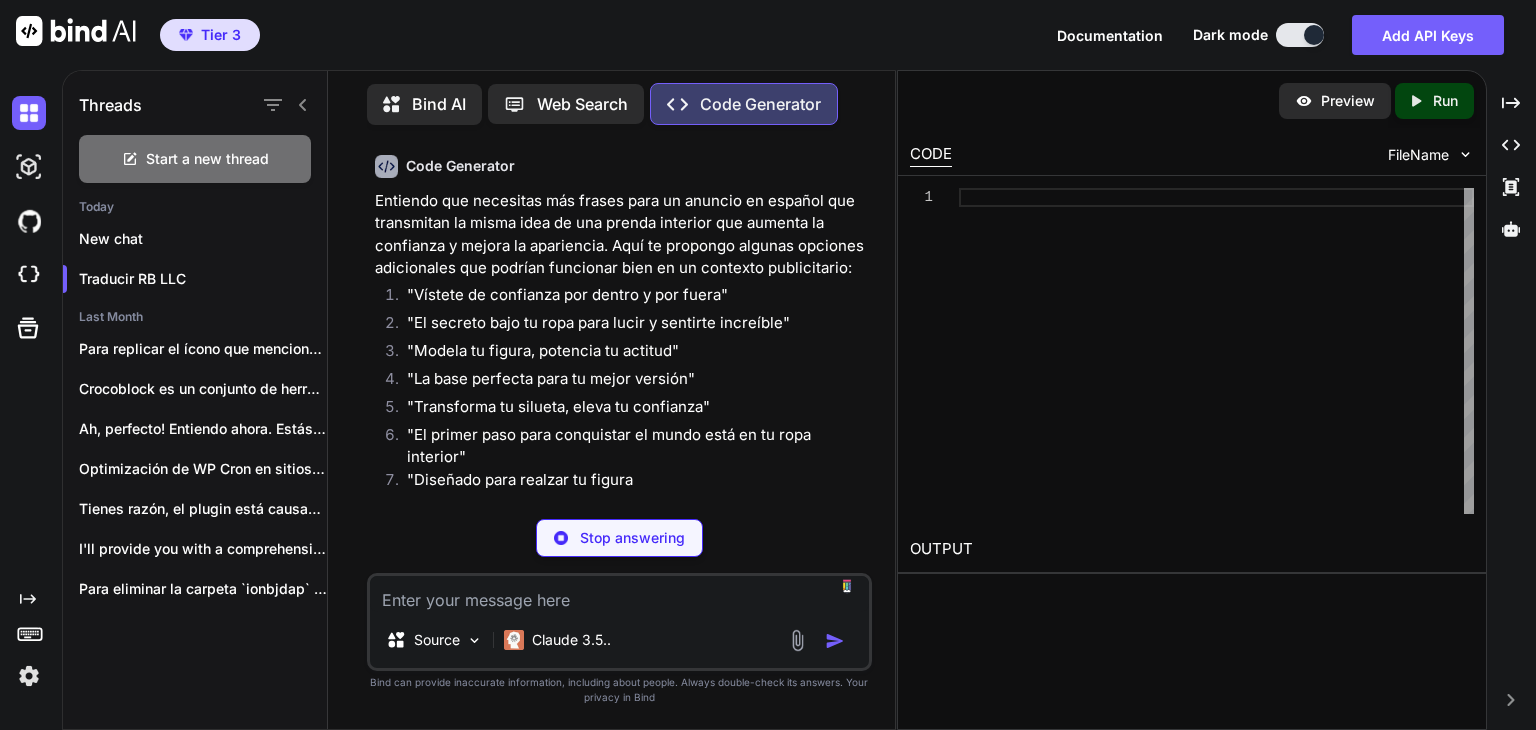 scroll, scrollTop: 9651, scrollLeft: 0, axis: vertical 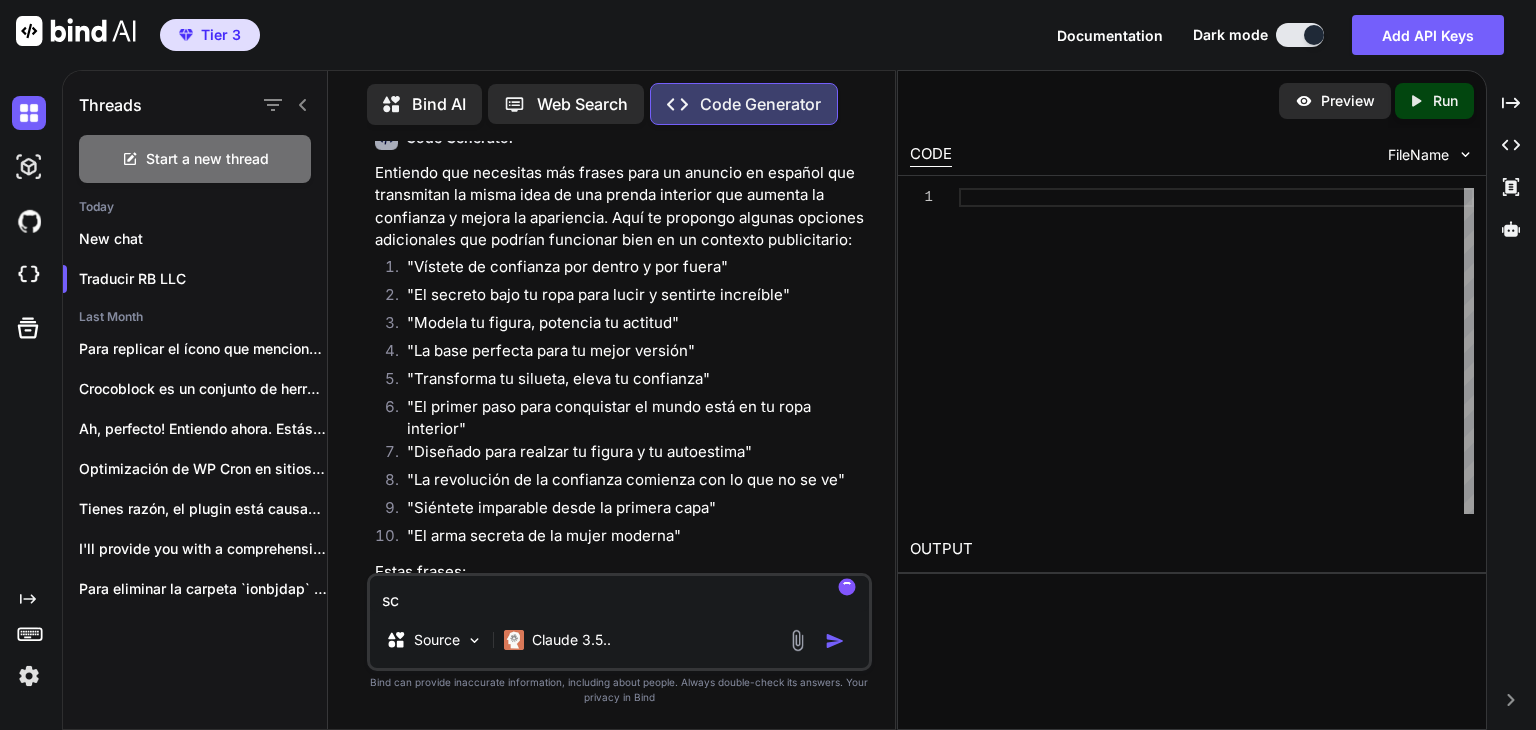 type on "s" 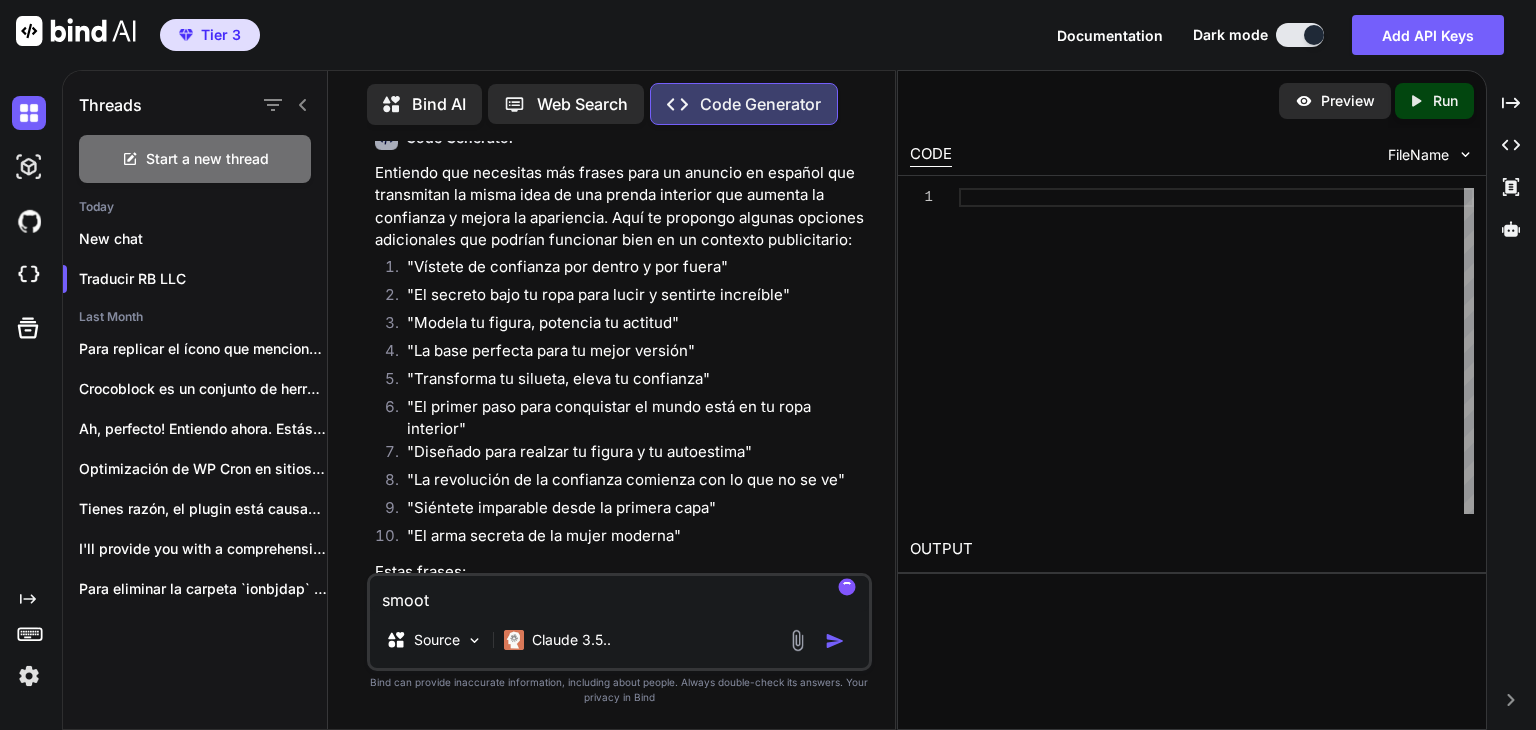 type on "smooth" 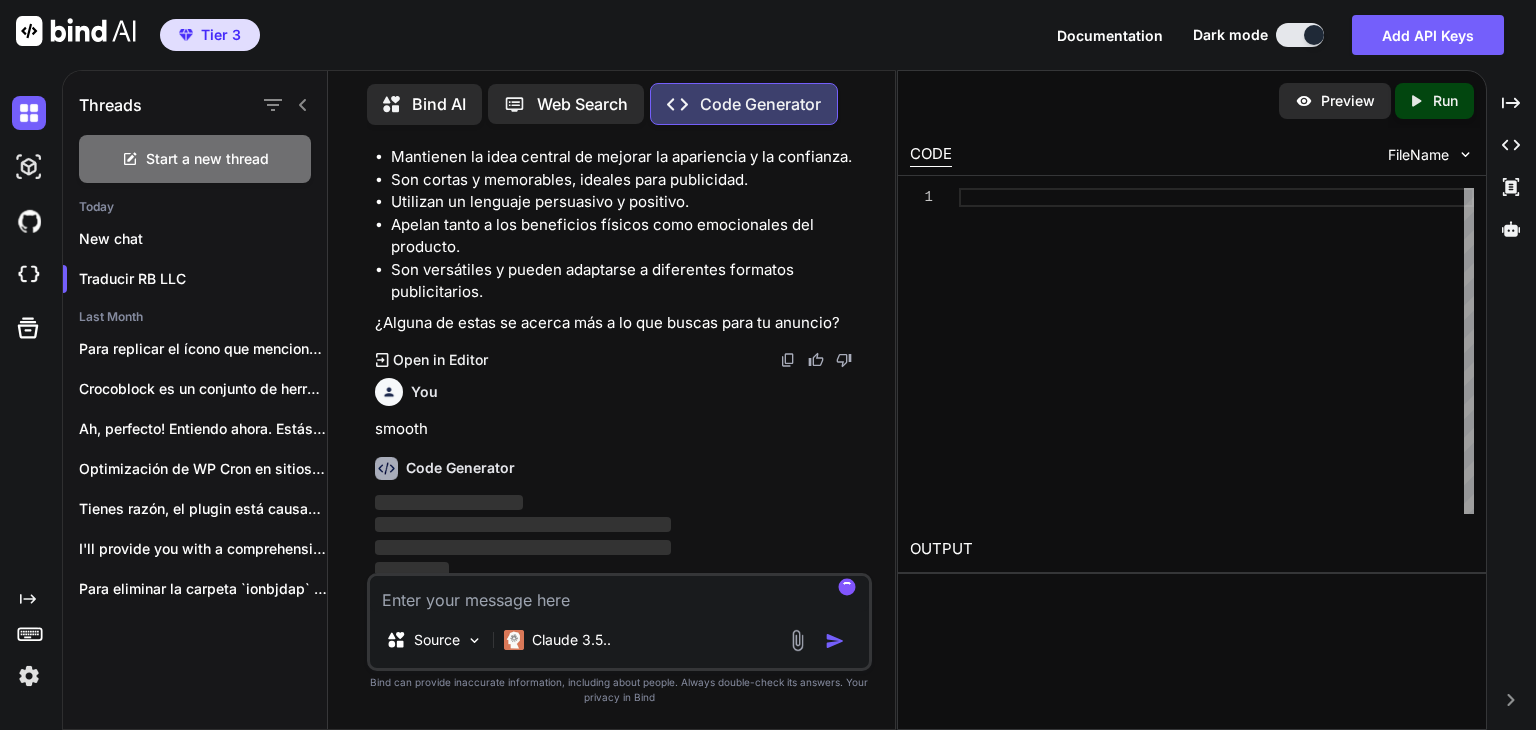 scroll, scrollTop: 10099, scrollLeft: 0, axis: vertical 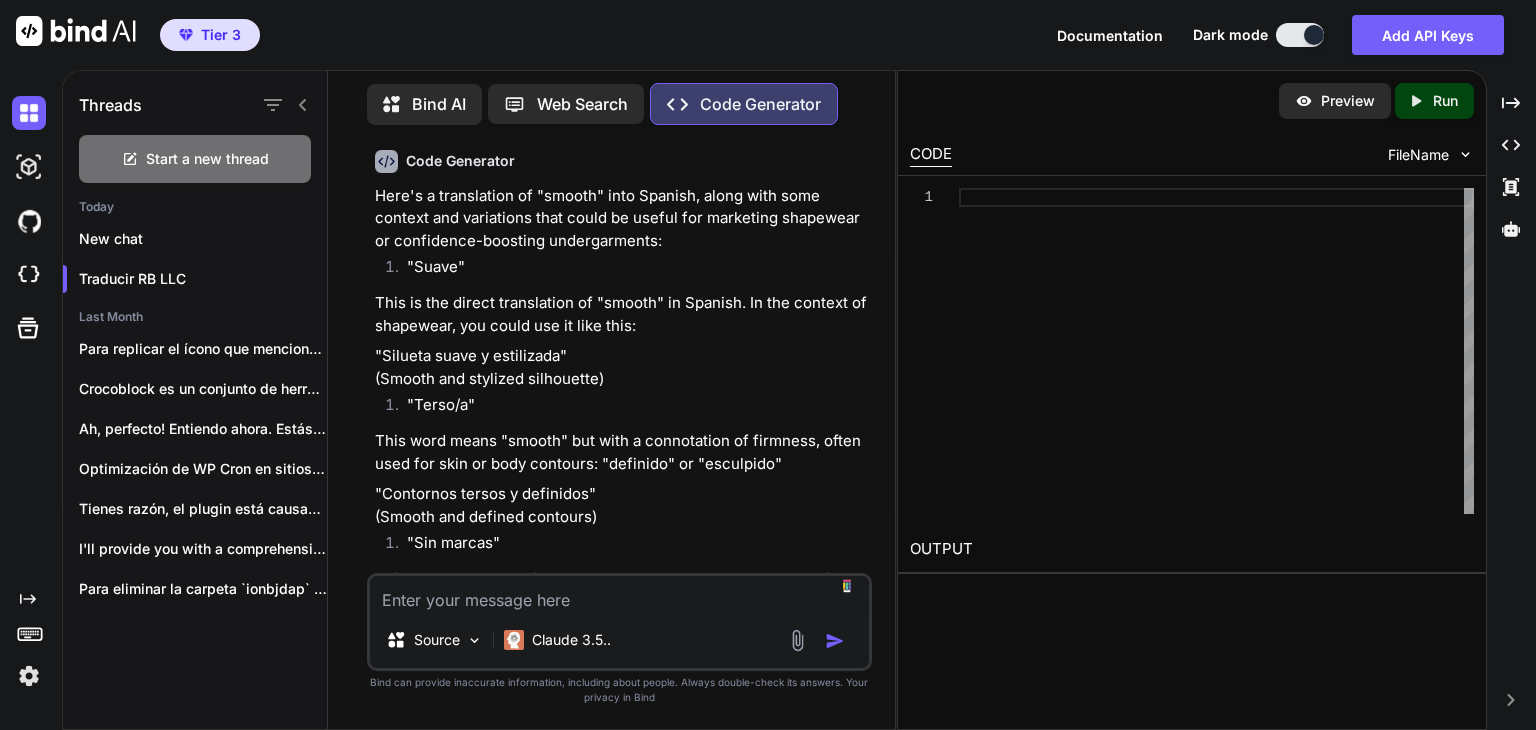 paste on "You’ll Actually Love Wearing!" 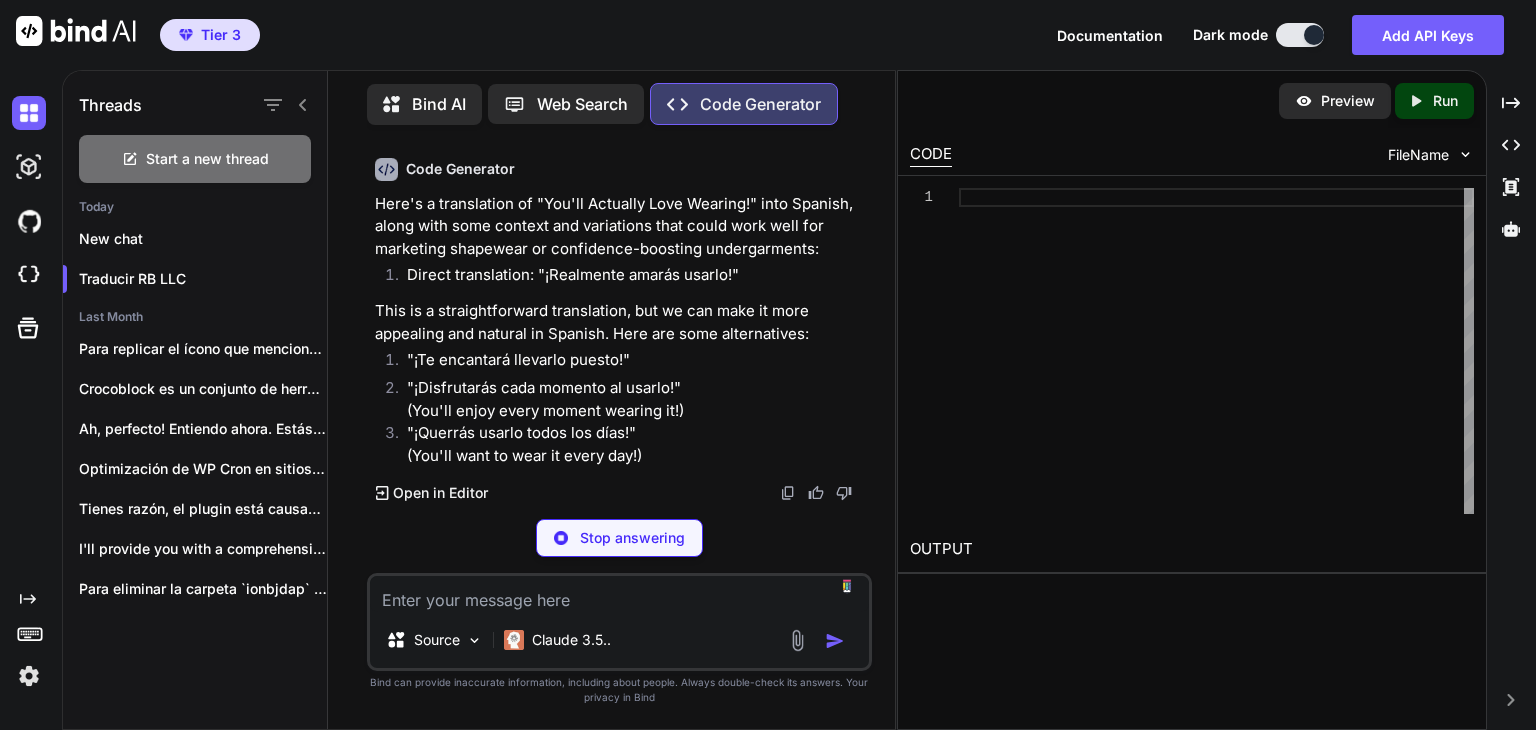 scroll, scrollTop: 11503, scrollLeft: 0, axis: vertical 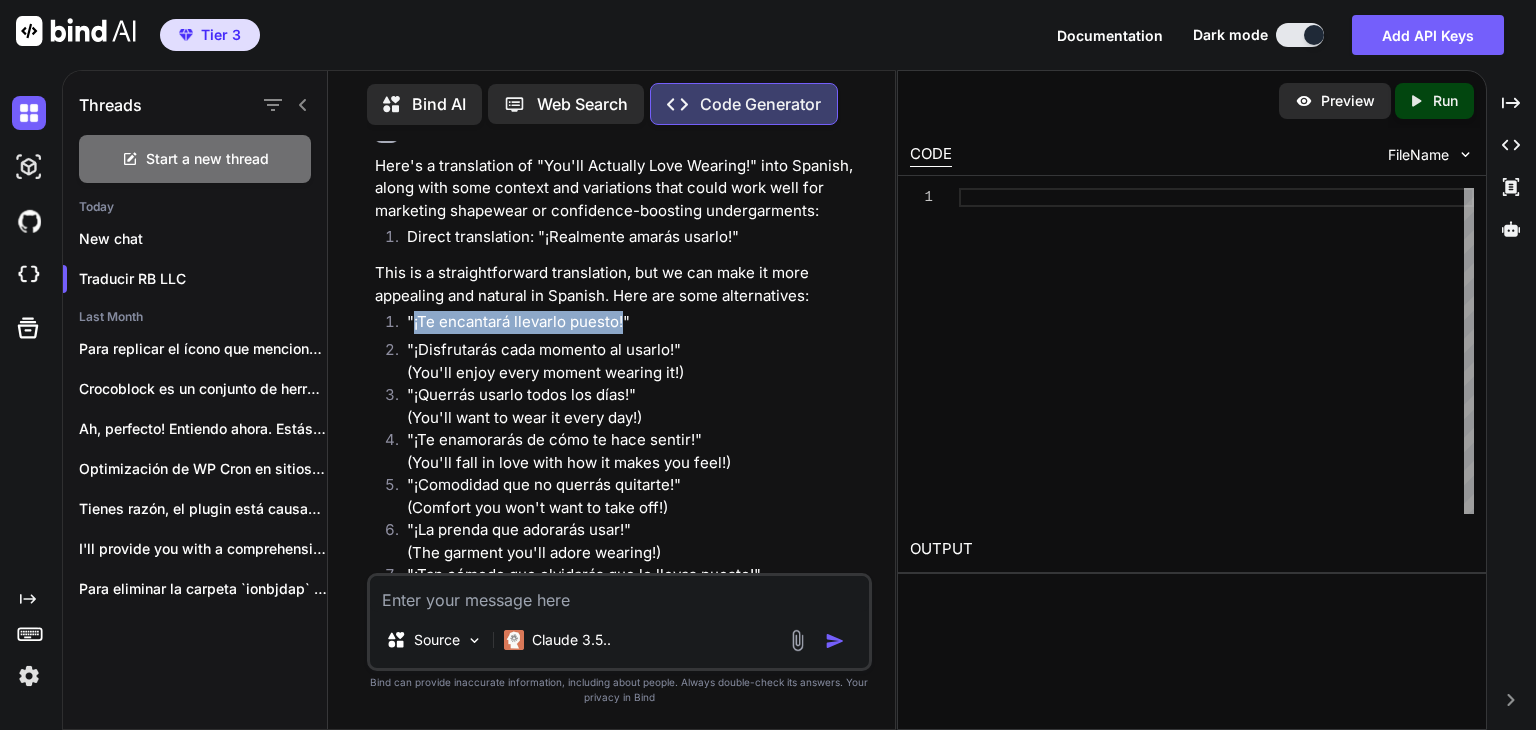 drag, startPoint x: 413, startPoint y: 347, endPoint x: 624, endPoint y: 345, distance: 211.00948 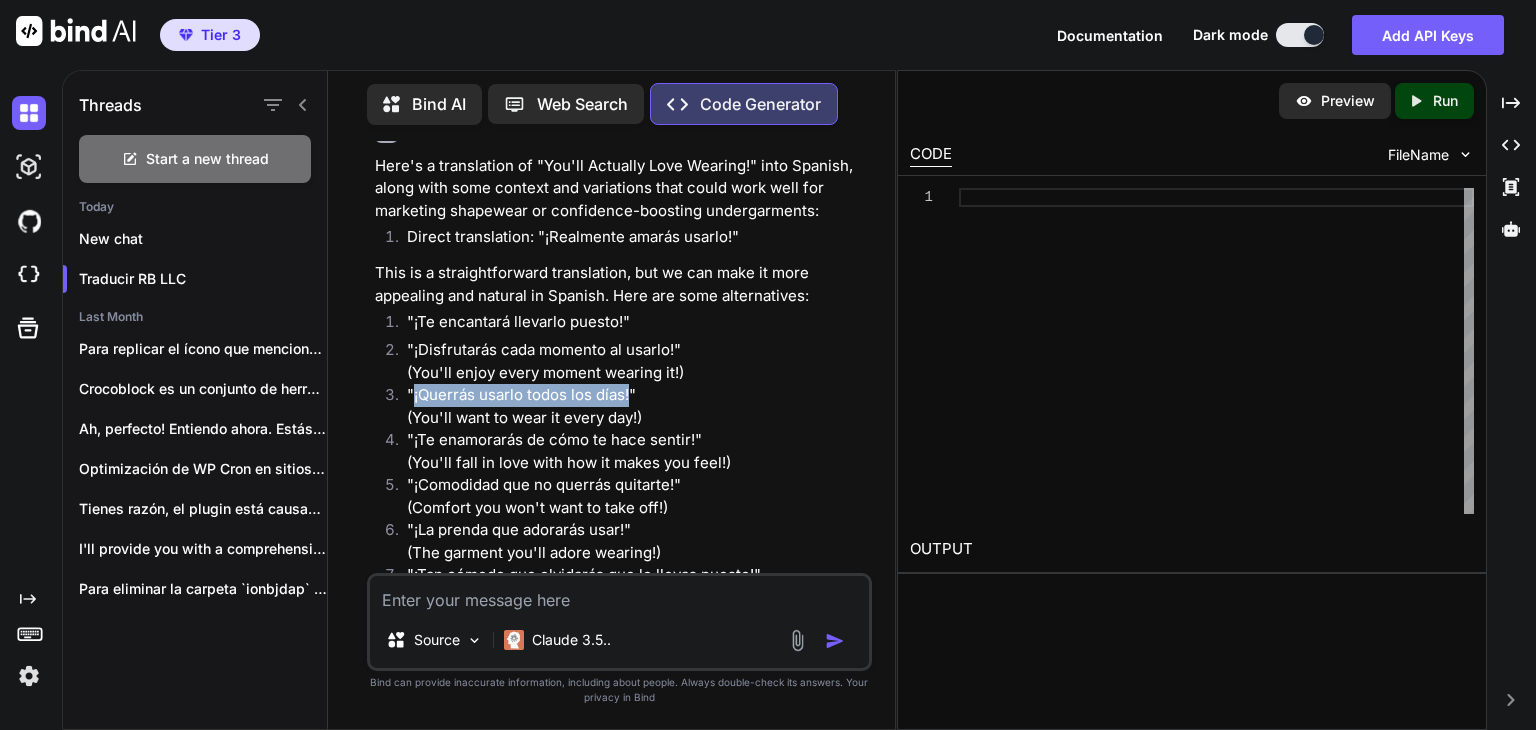drag, startPoint x: 414, startPoint y: 431, endPoint x: 629, endPoint y: 429, distance: 215.00931 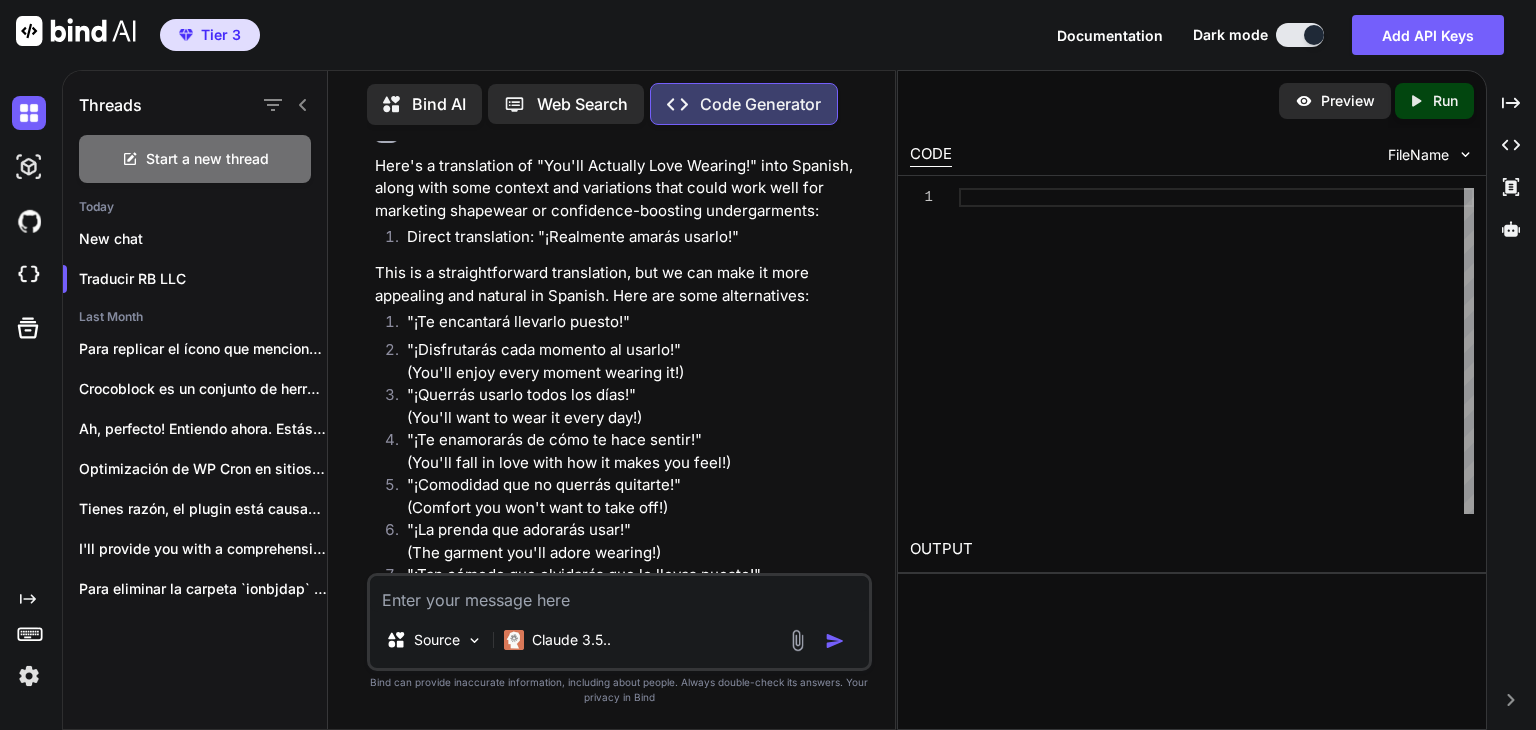 click at bounding box center [619, 594] 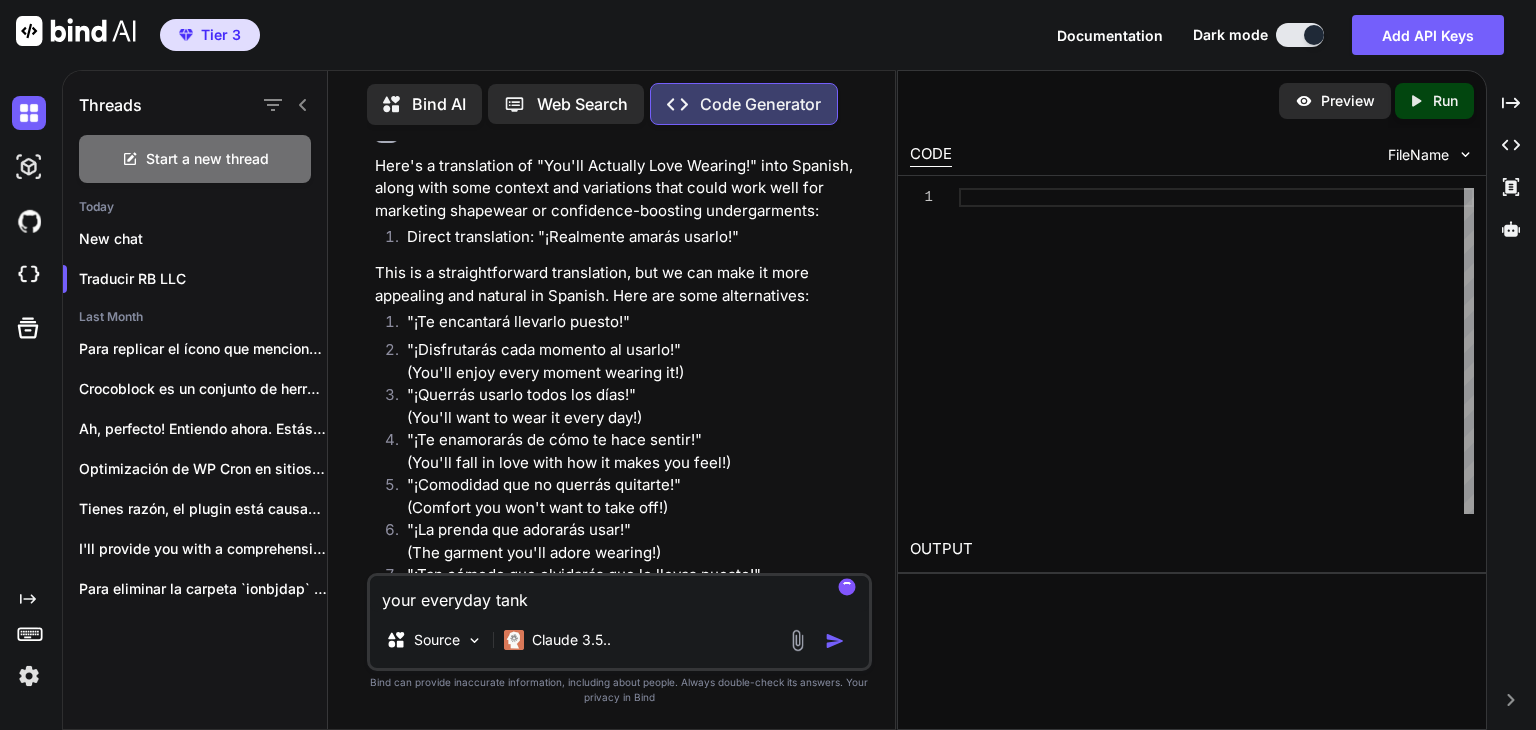 type on "your everyday tank" 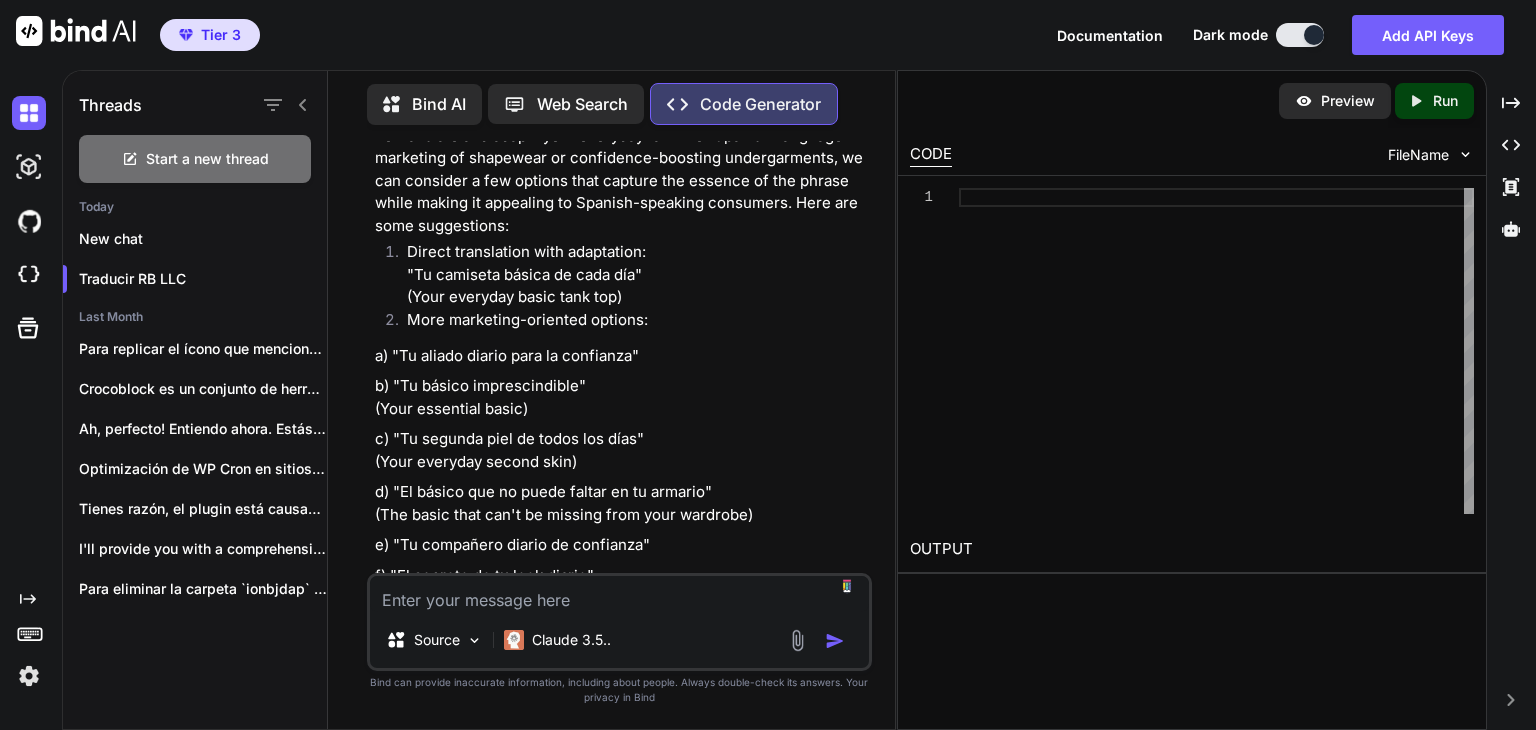 scroll, scrollTop: 12328, scrollLeft: 0, axis: vertical 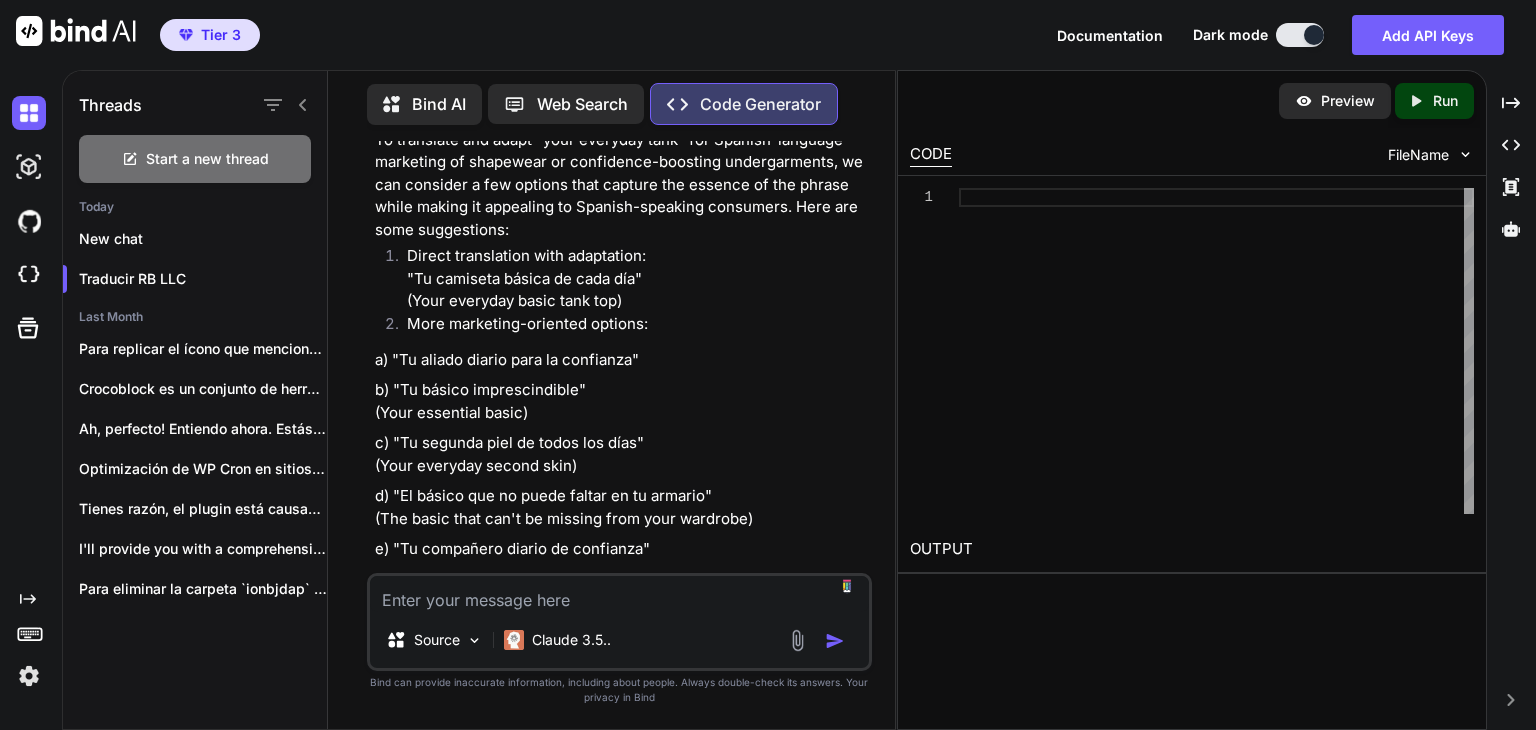 paste on "Upgraded With Light Compression" 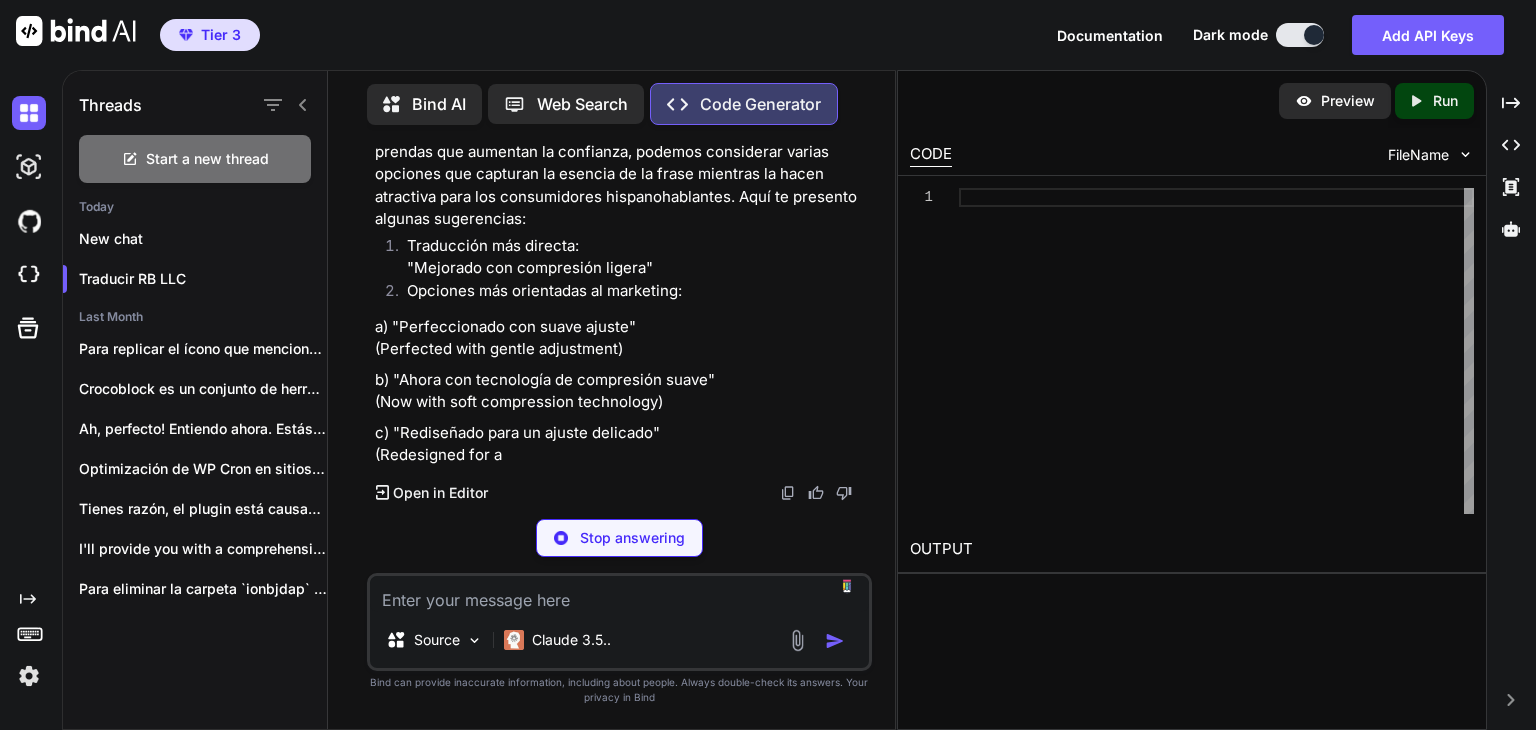 scroll, scrollTop: 13345, scrollLeft: 0, axis: vertical 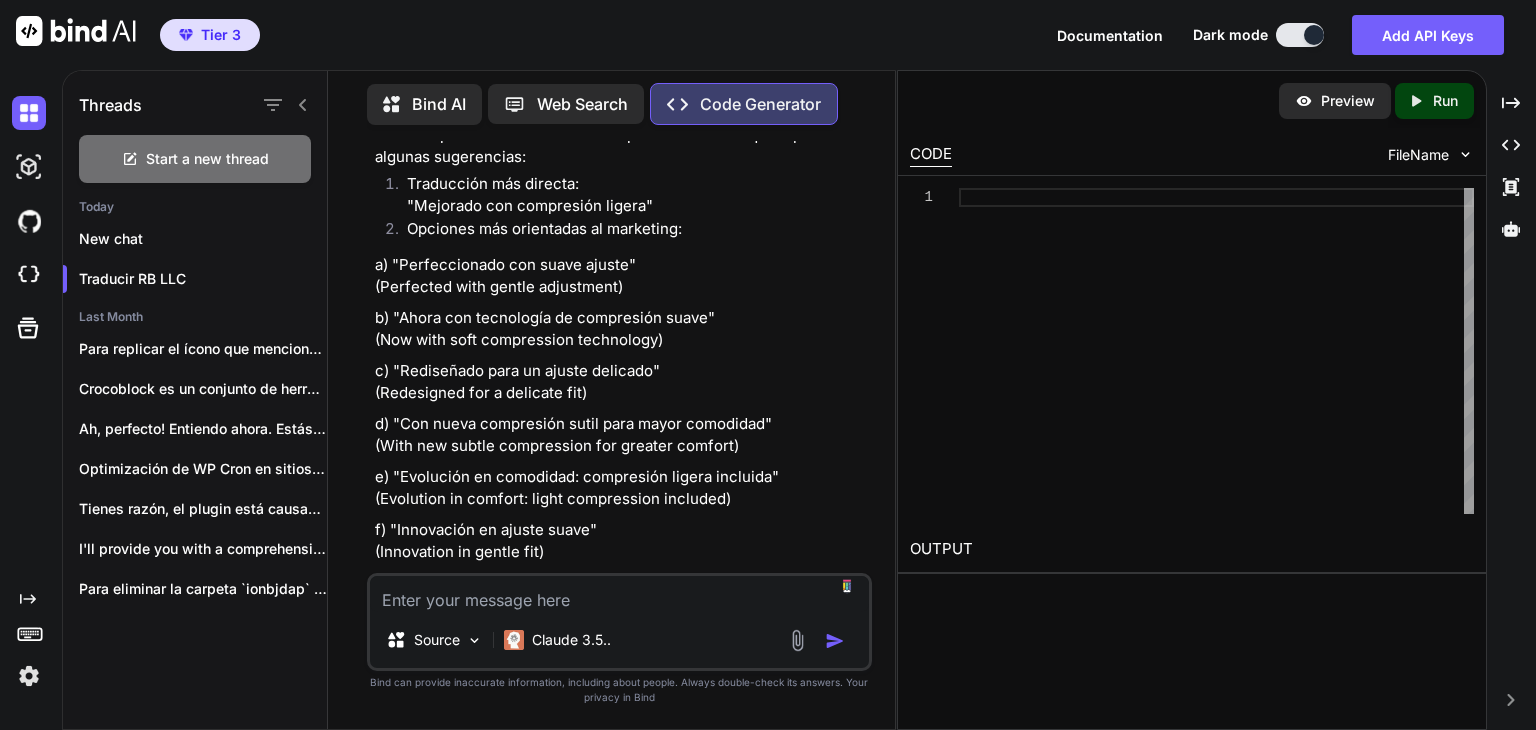 paste on "Feel Fitted,
Not Restricted​" 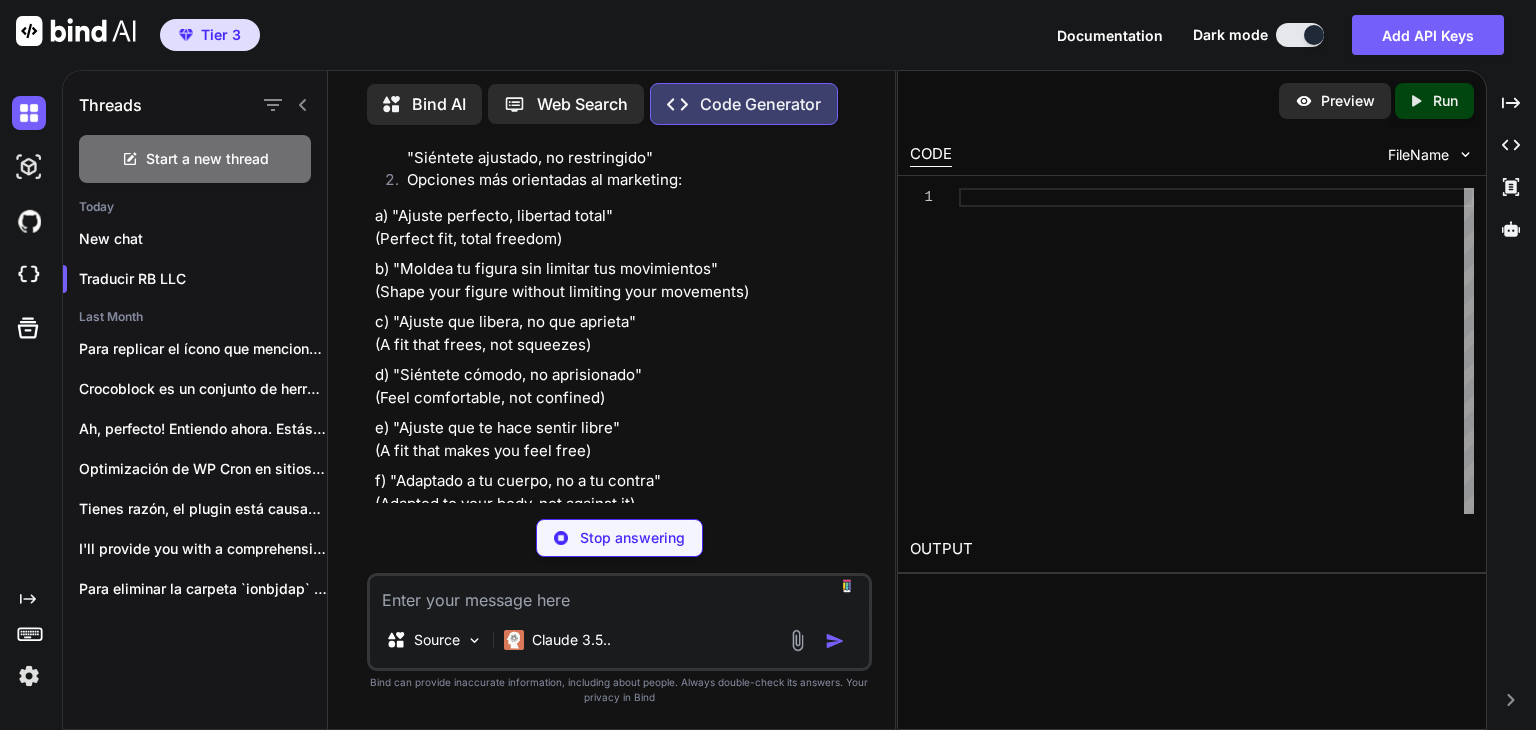 scroll, scrollTop: 14390, scrollLeft: 0, axis: vertical 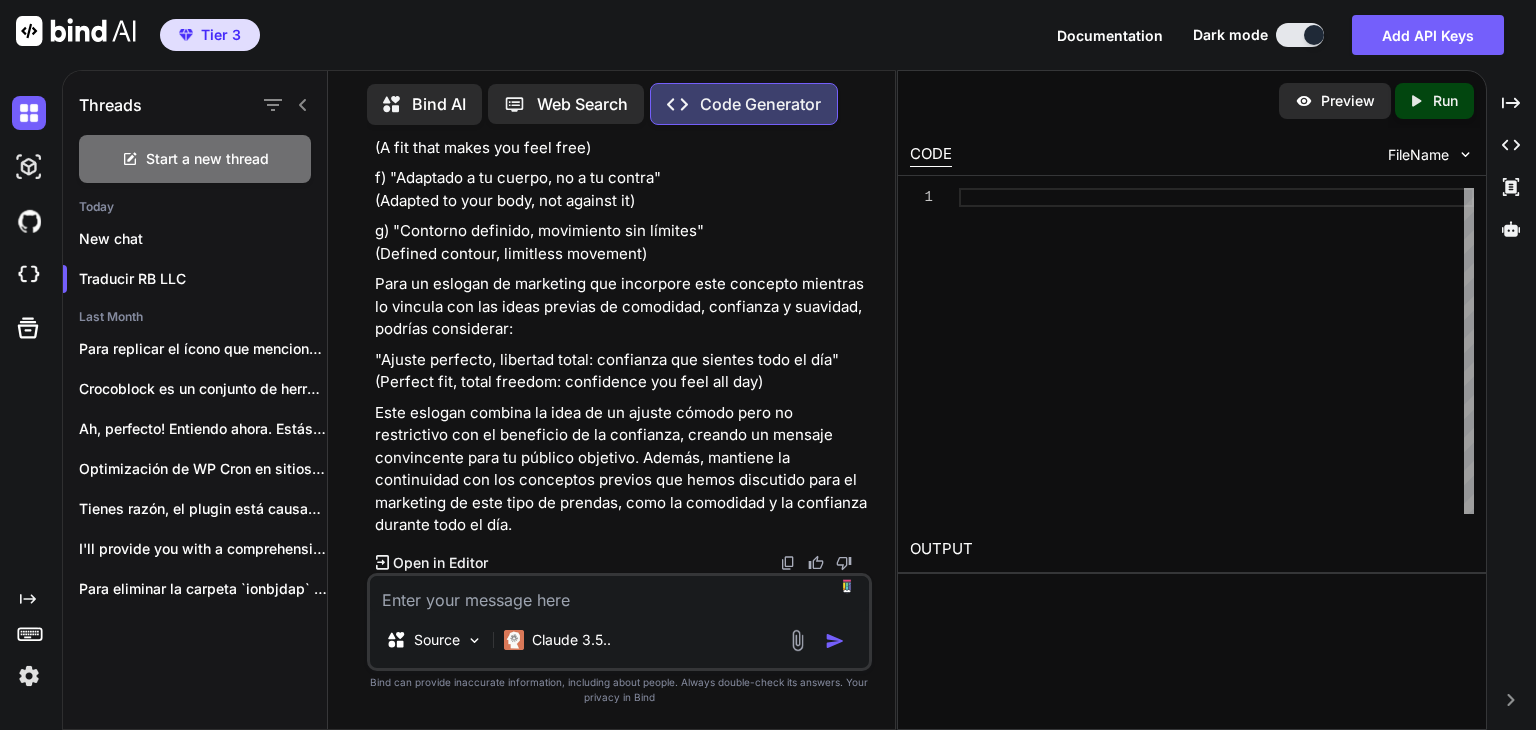 click at bounding box center (619, 594) 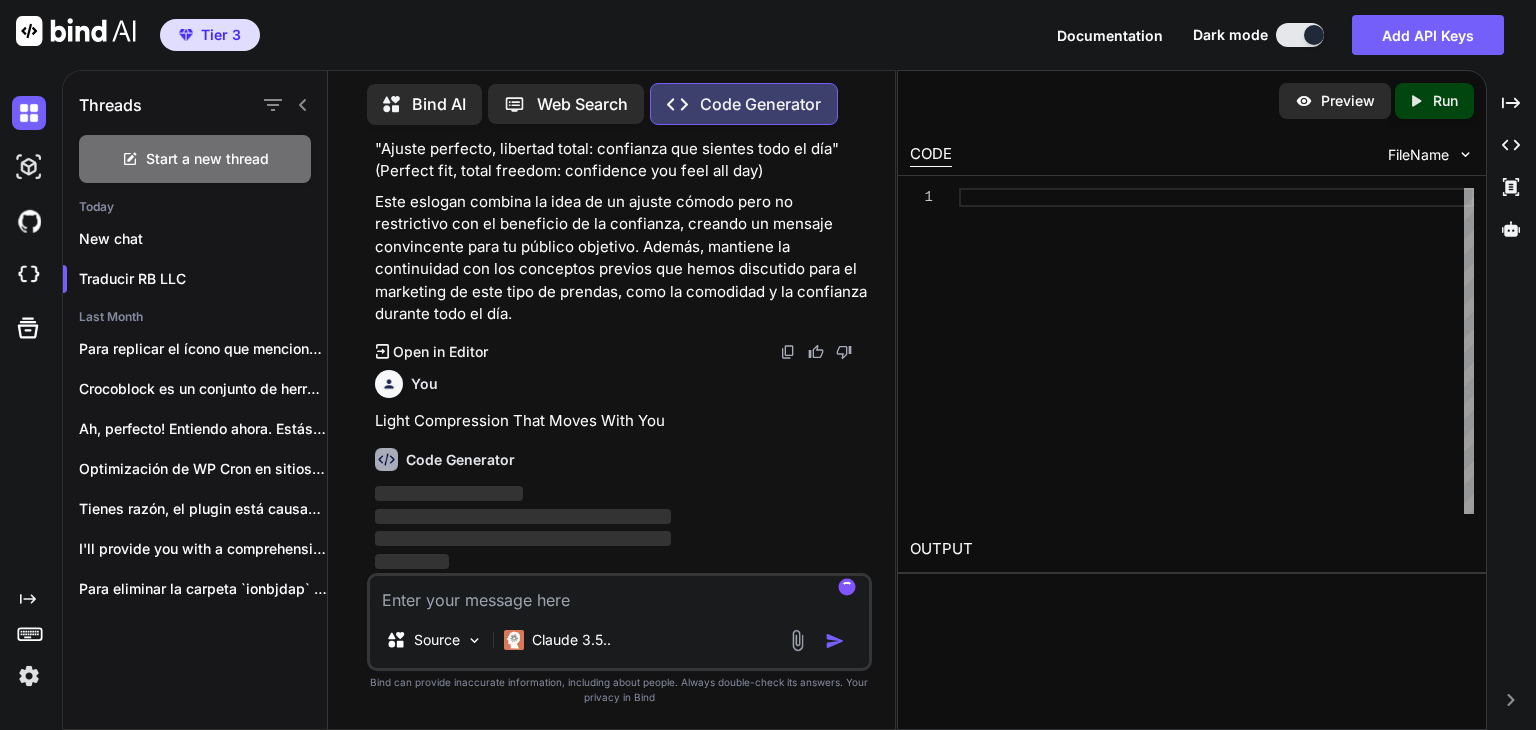 scroll, scrollTop: 15020, scrollLeft: 0, axis: vertical 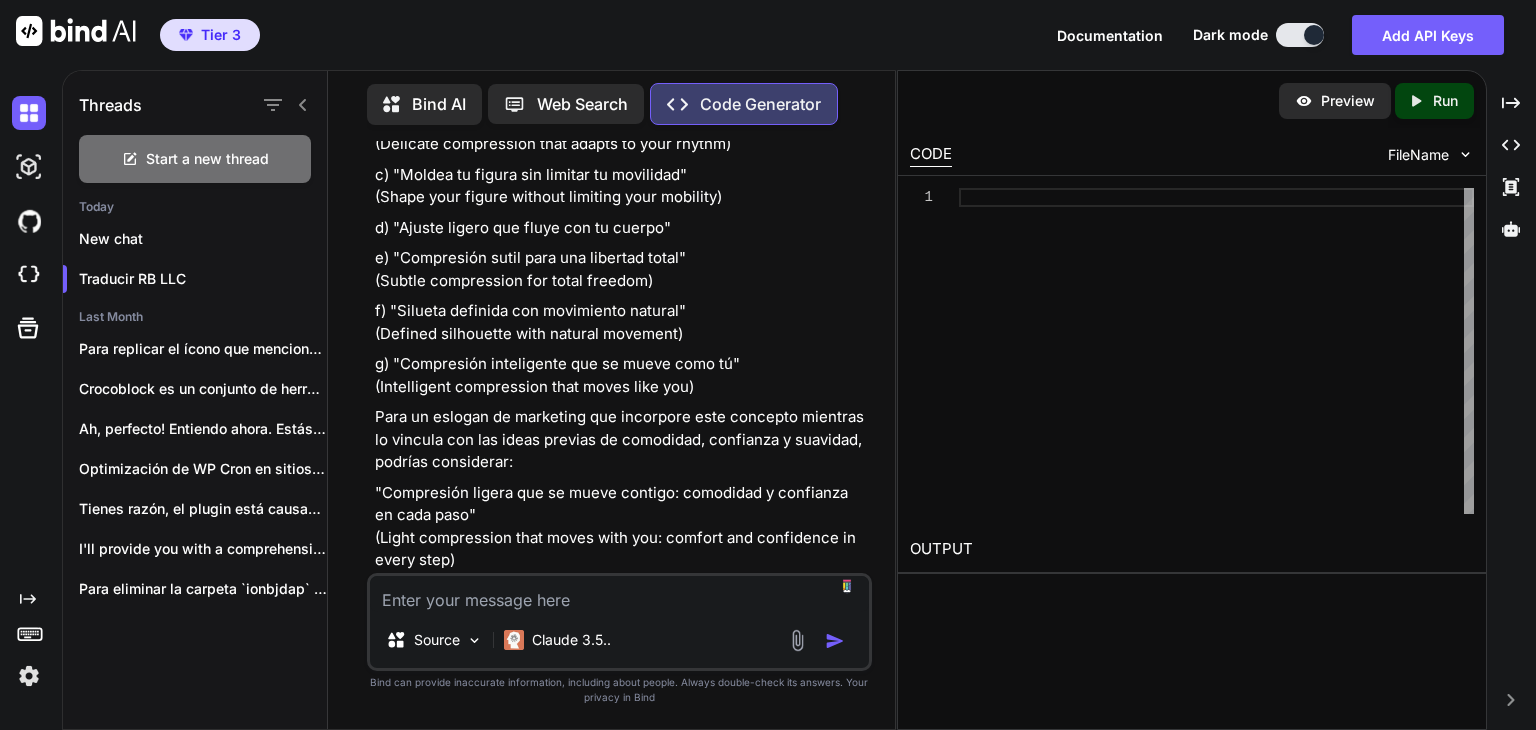 paste on "Light on You,
Big on Confidence" 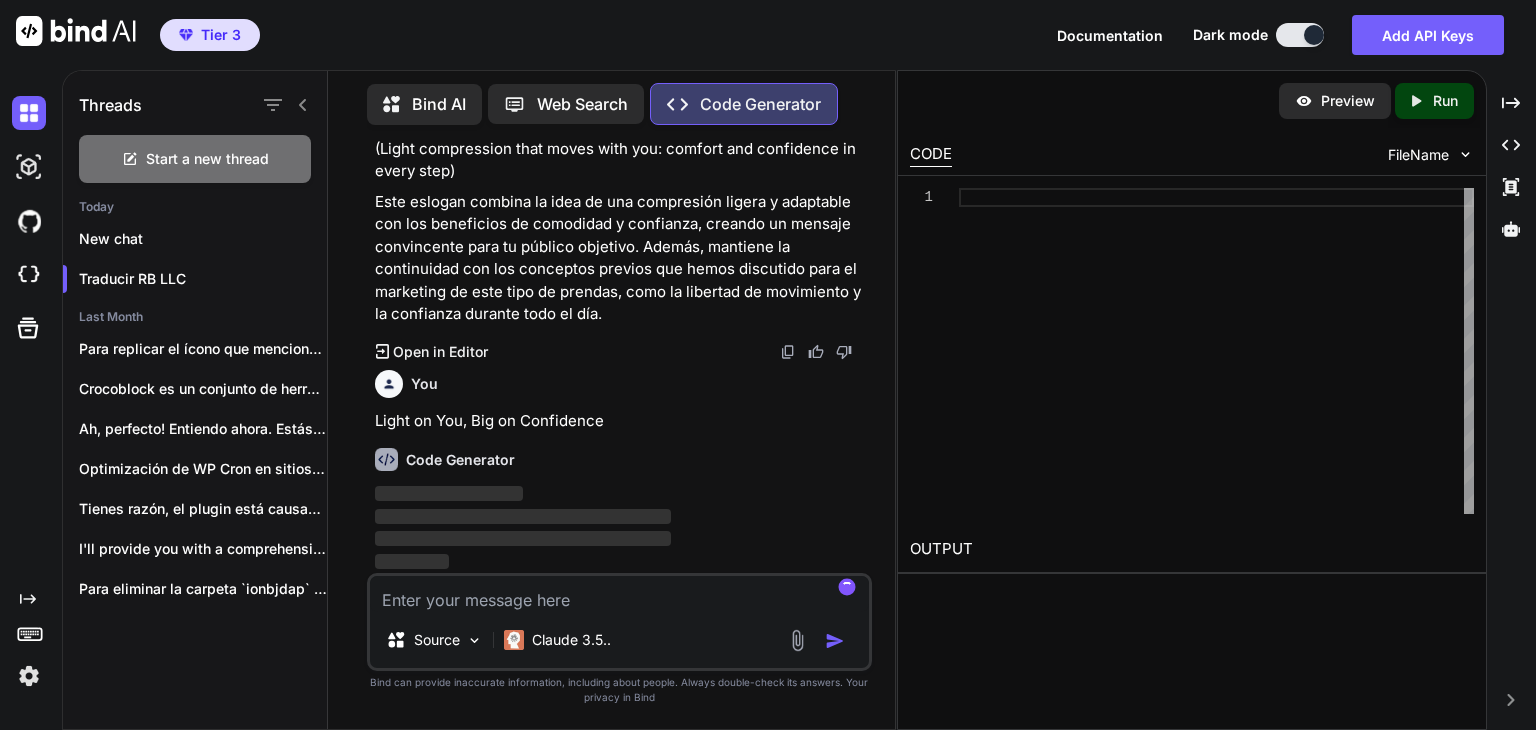 scroll, scrollTop: 16076, scrollLeft: 0, axis: vertical 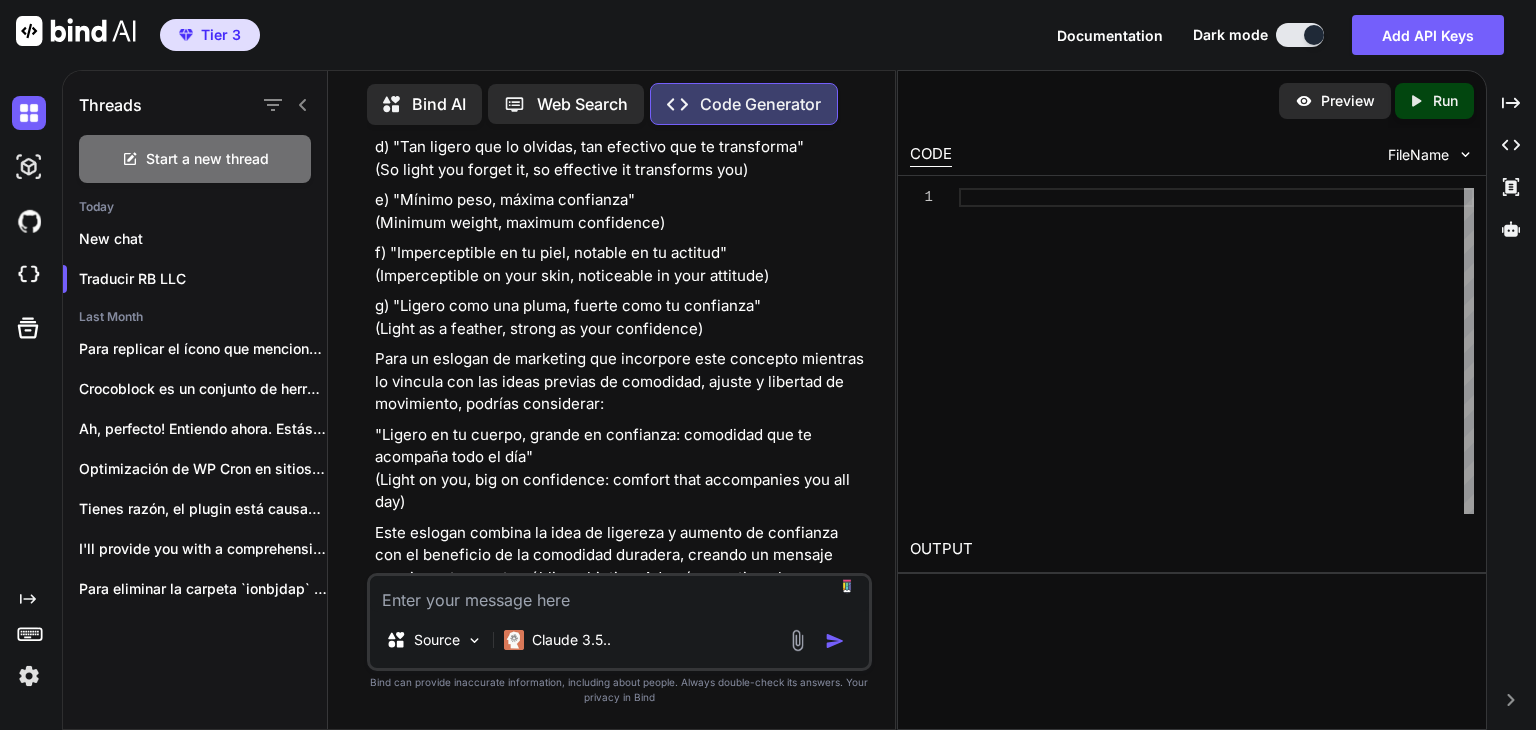 paste on "Compression Meets Comfort​" 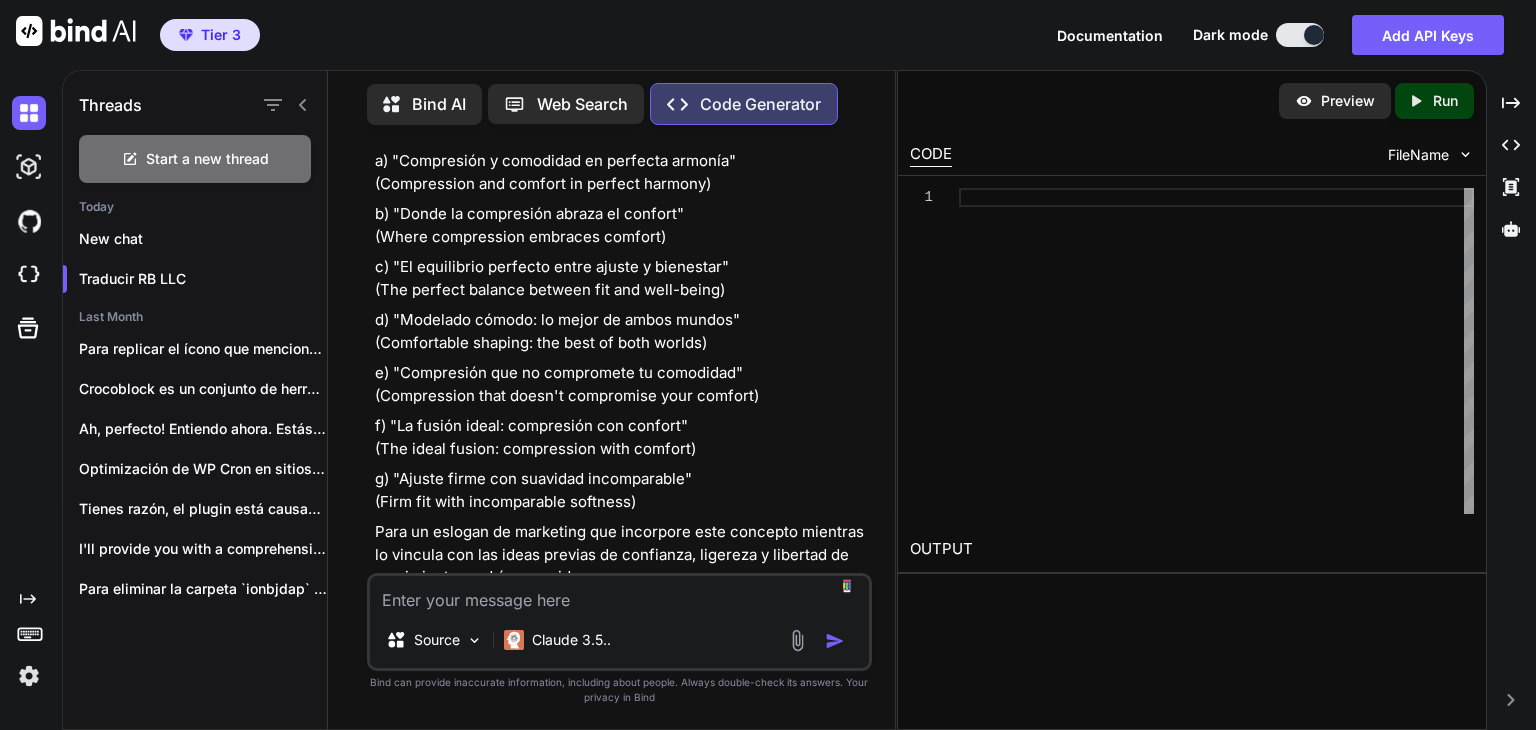 scroll, scrollTop: 17533, scrollLeft: 0, axis: vertical 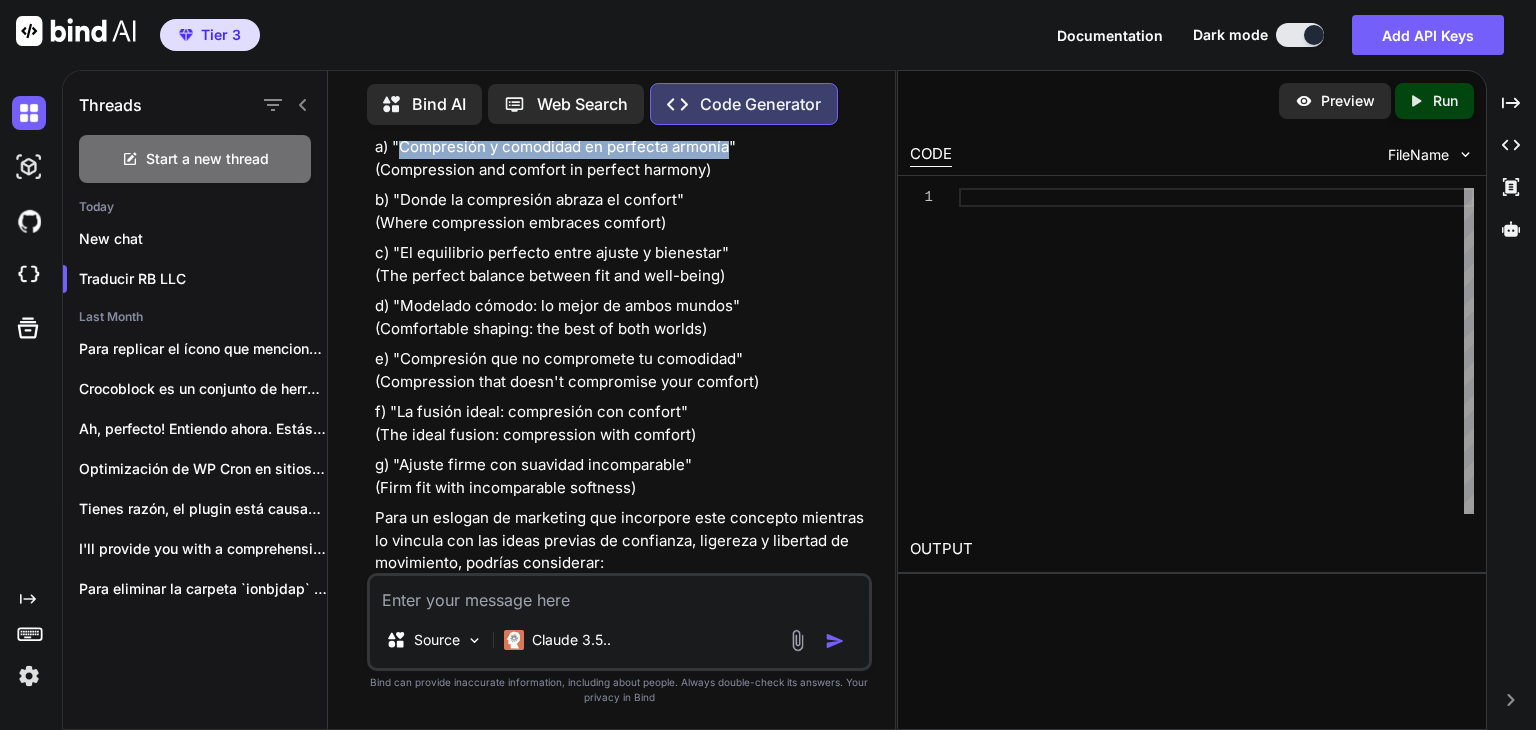 drag, startPoint x: 403, startPoint y: 317, endPoint x: 728, endPoint y: 313, distance: 325.02463 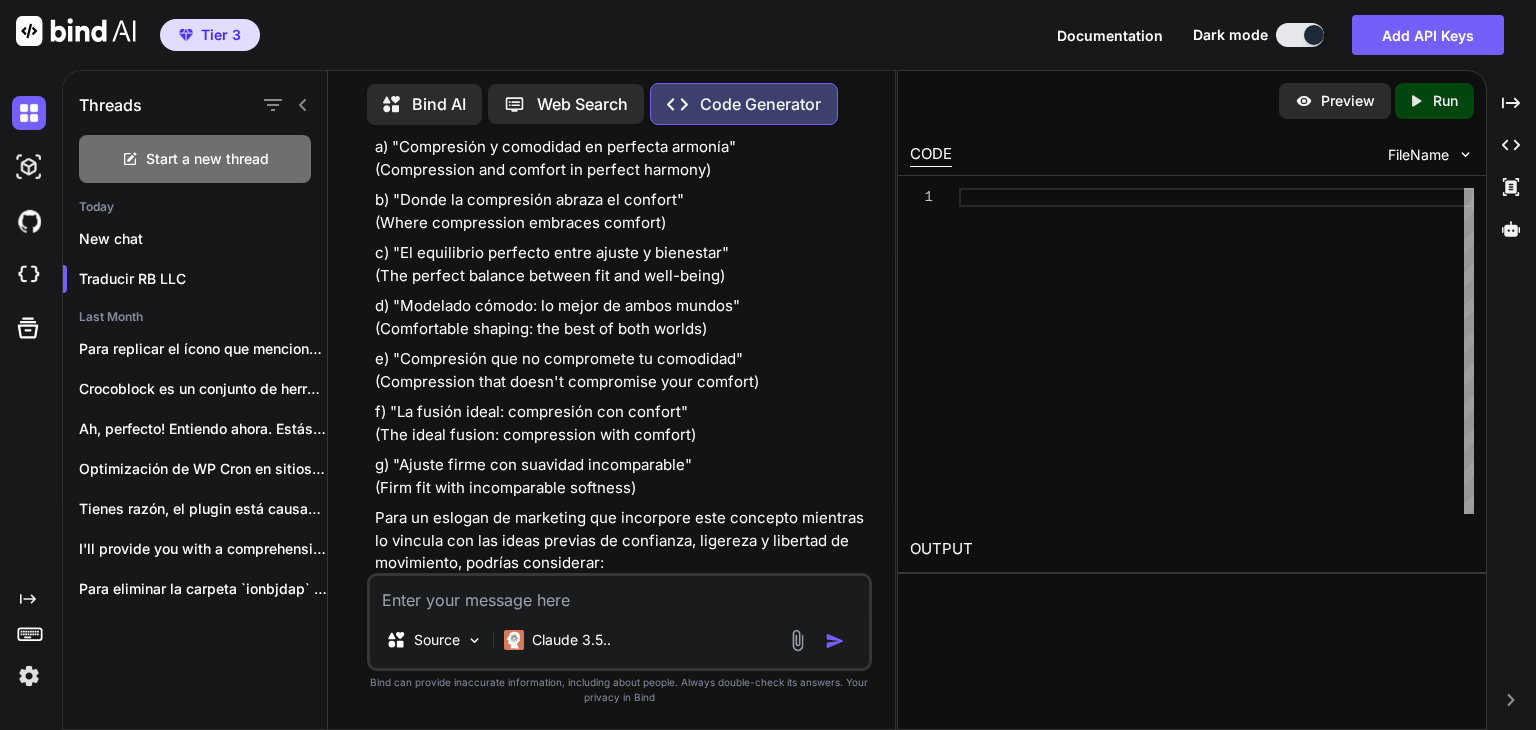 click on "Source   Claude 3.5.." at bounding box center (619, 622) 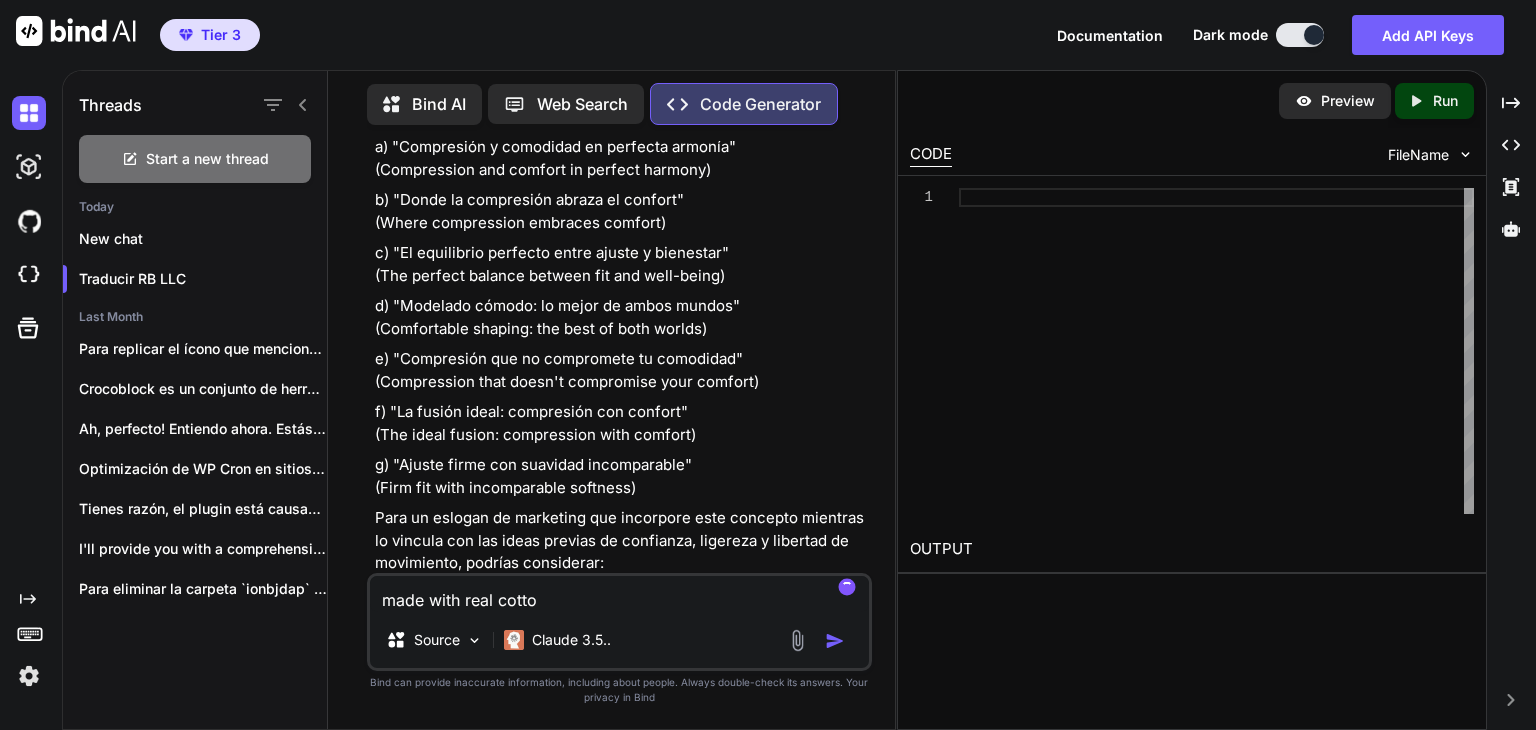 type on "made with real cotton" 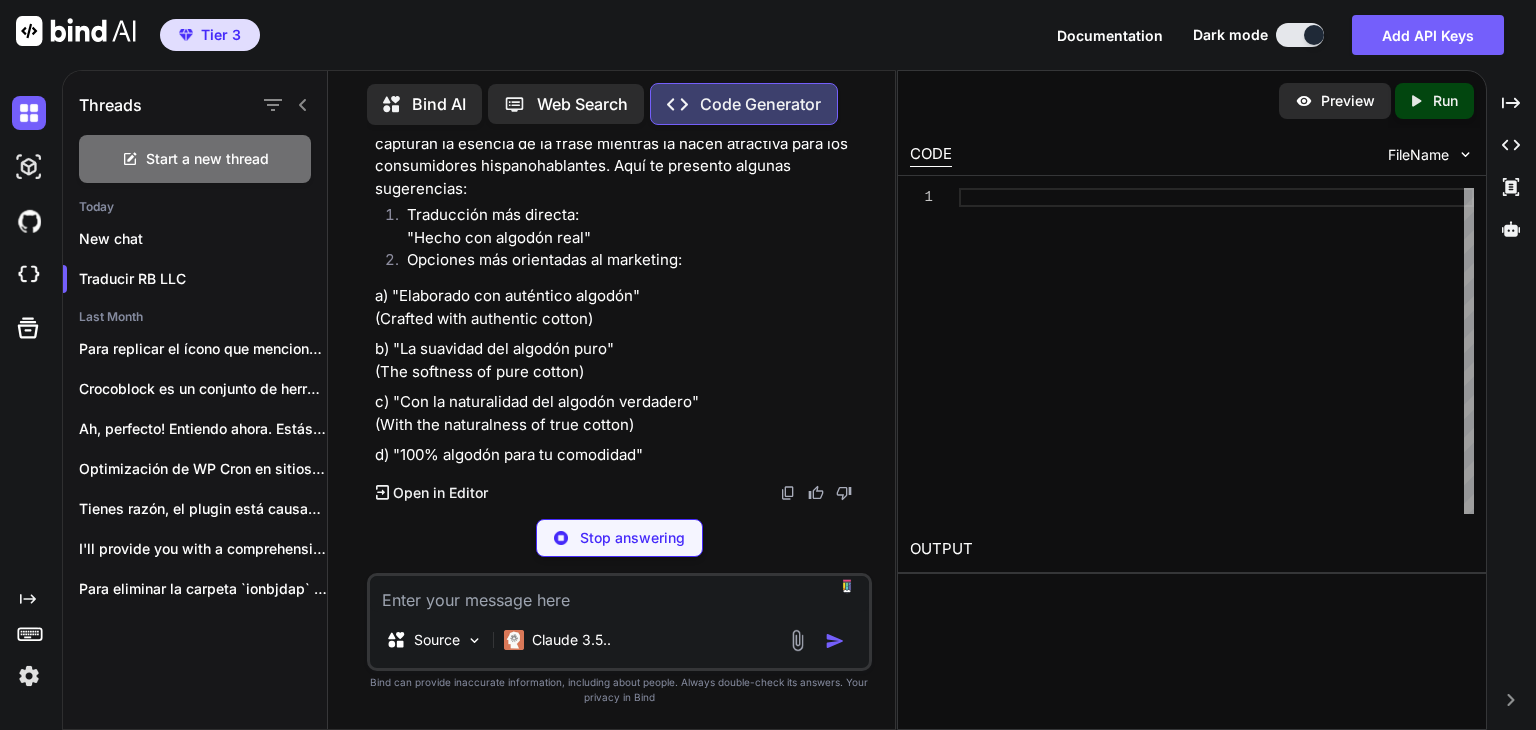 scroll, scrollTop: 18577, scrollLeft: 0, axis: vertical 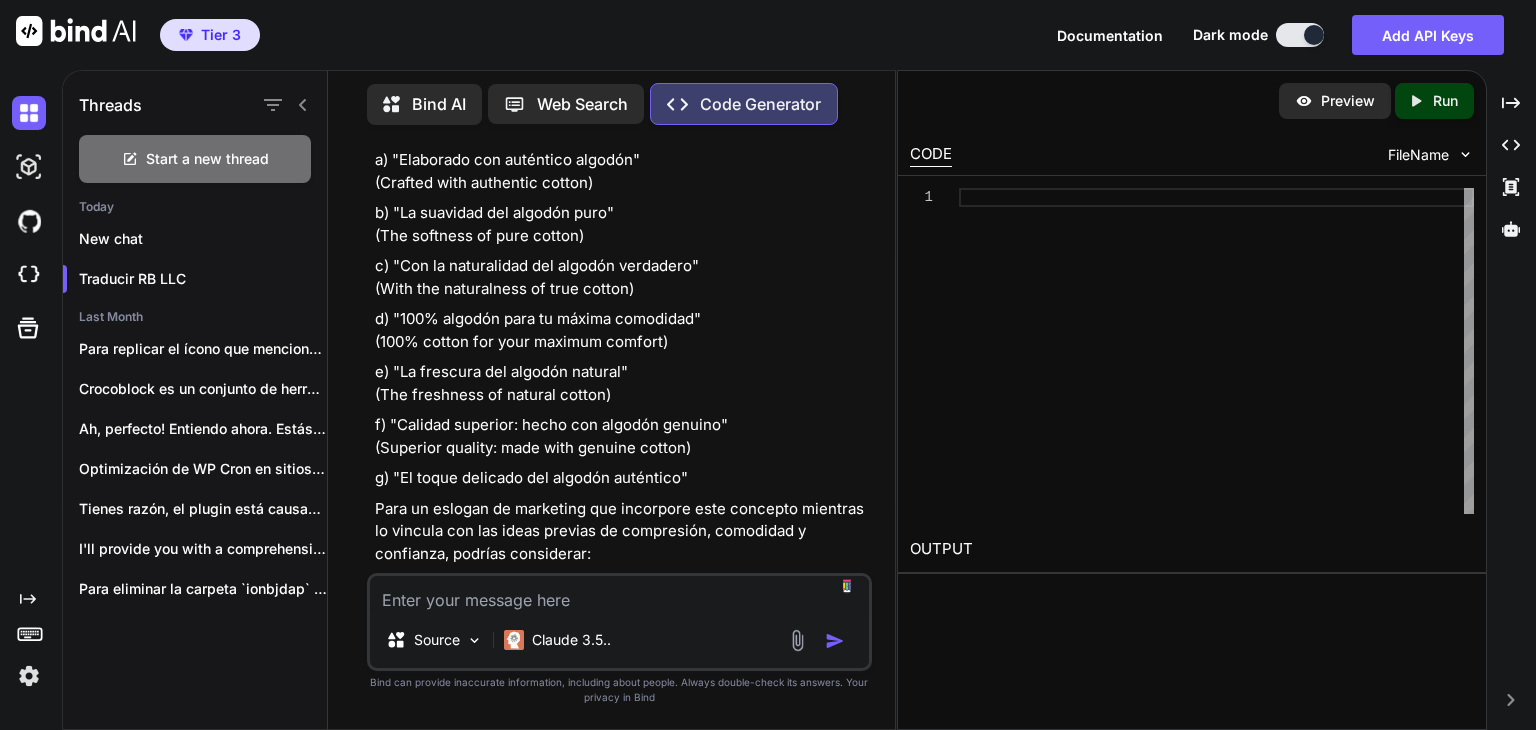 paste on "All-Day
Cotton
Comfort" 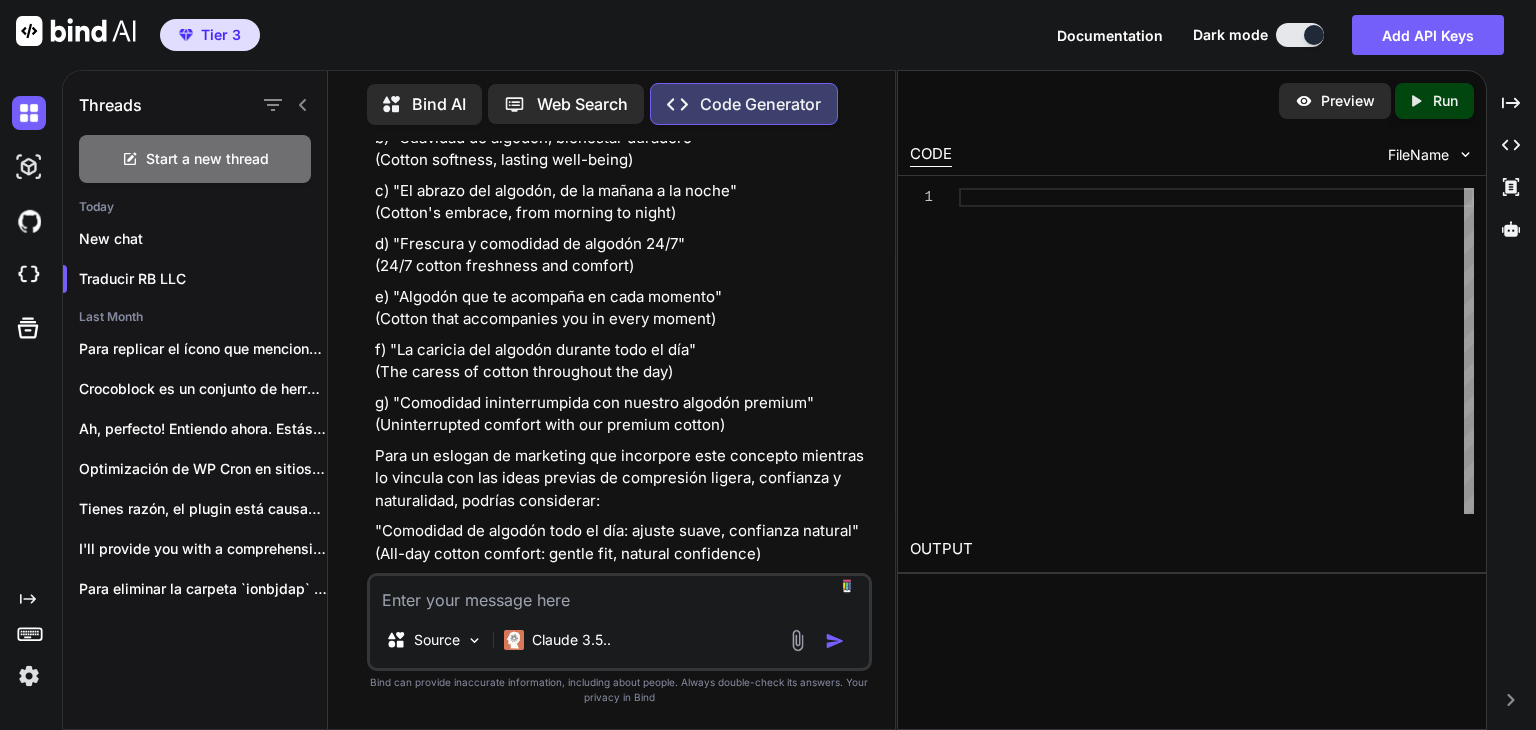 scroll, scrollTop: 19648, scrollLeft: 0, axis: vertical 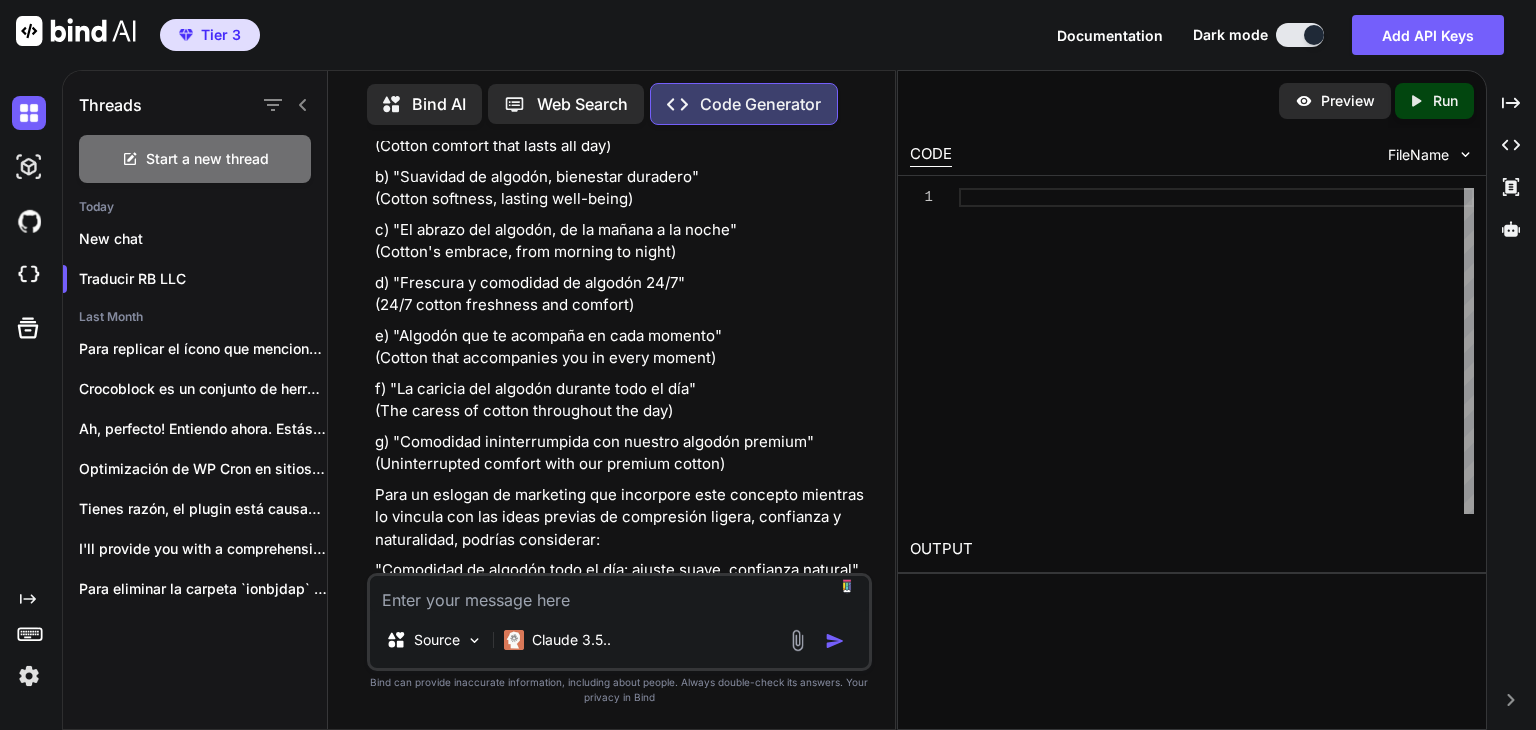 click on "a) "Confort de algodón que dura todo el día"
(Cotton comfort that lasts all day)" at bounding box center (621, 135) 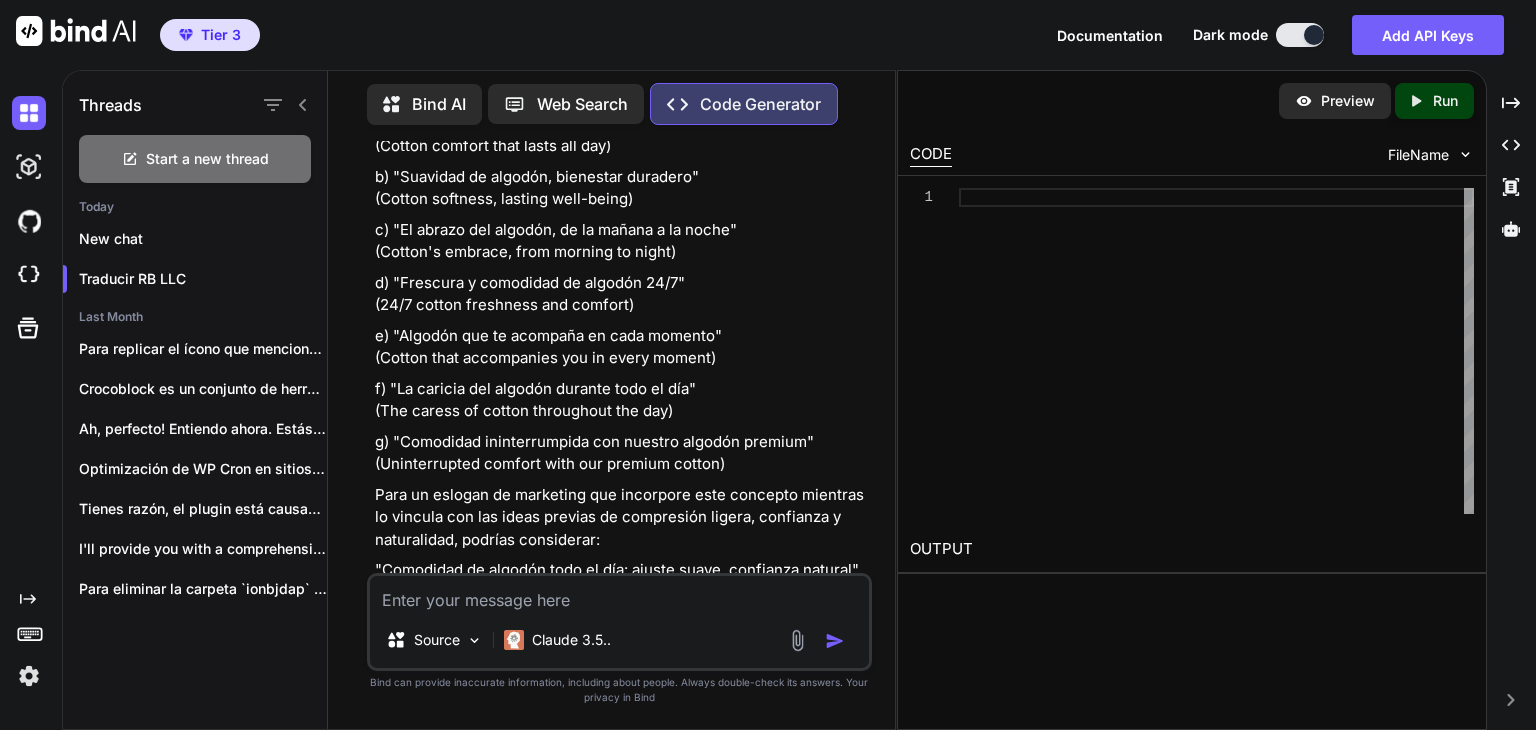 click at bounding box center [619, 594] 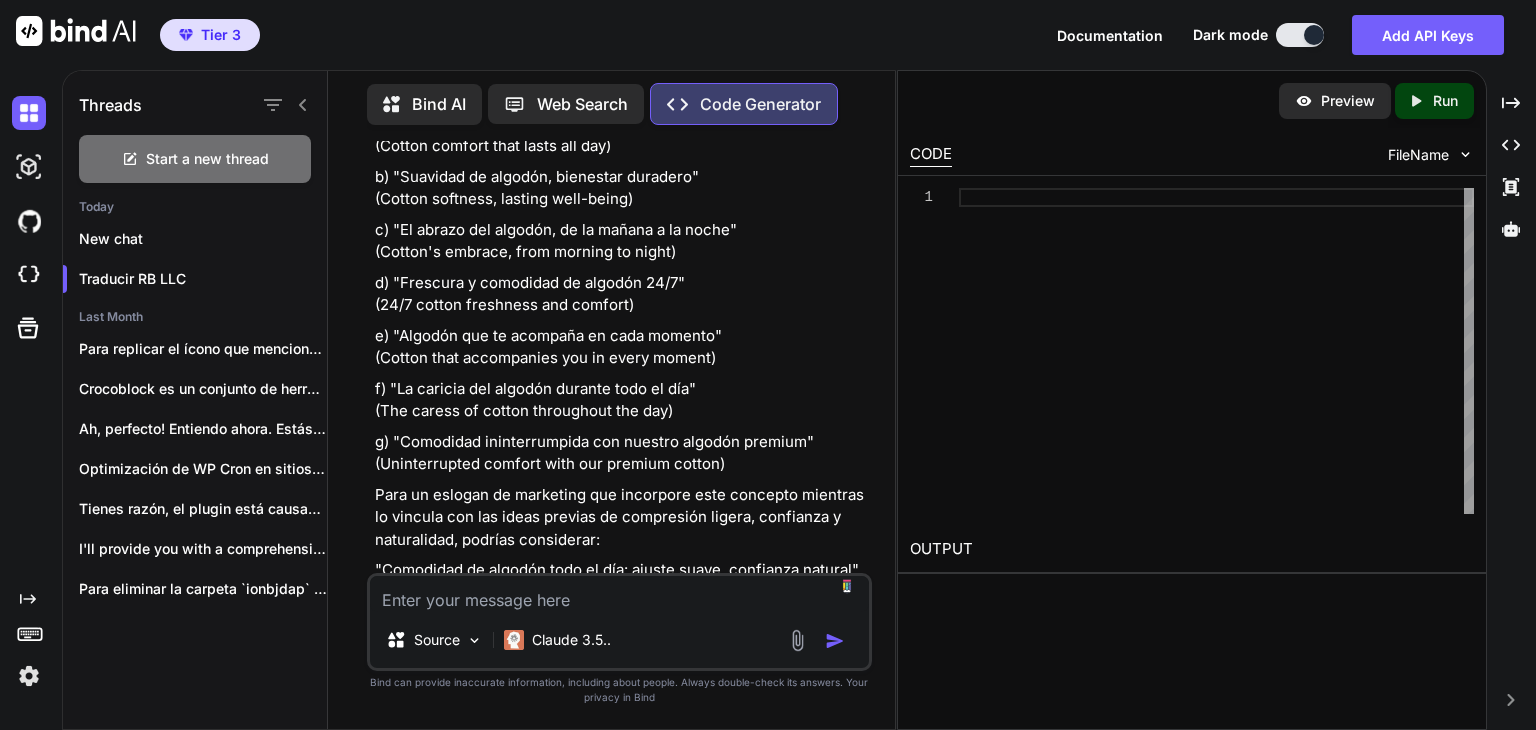 paste on "With a Sculpted Edge" 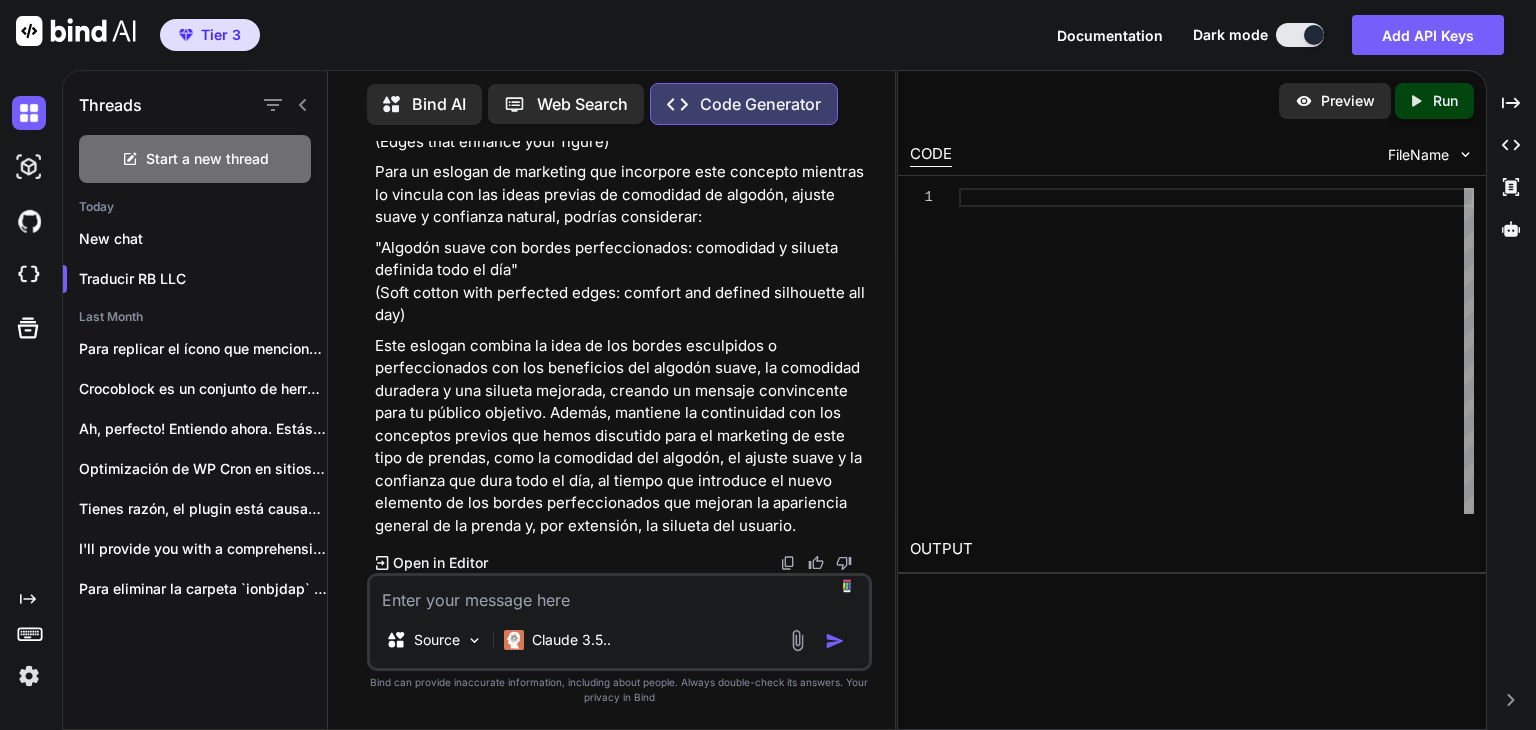 scroll, scrollTop: 21182, scrollLeft: 0, axis: vertical 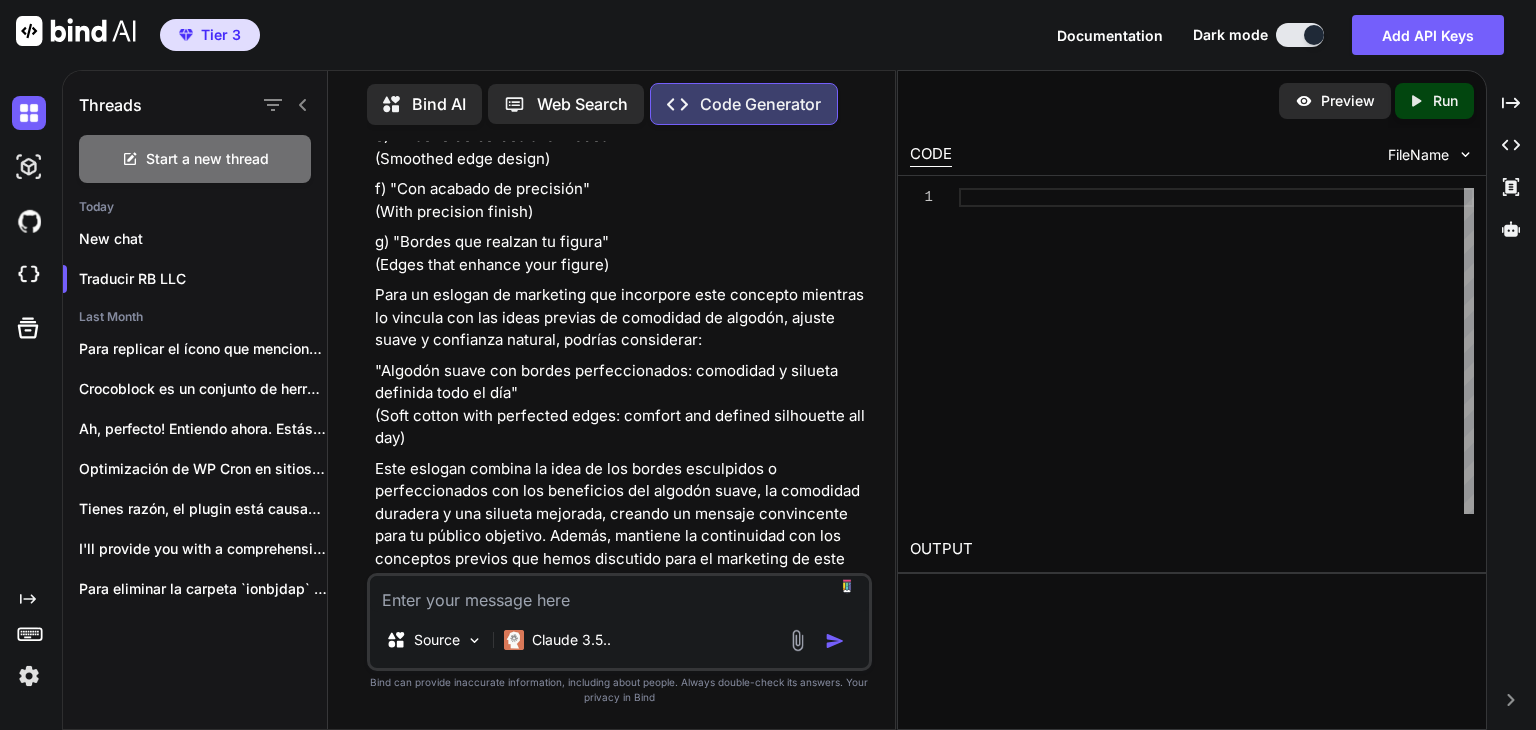 paste on "Designed
to Fit You" 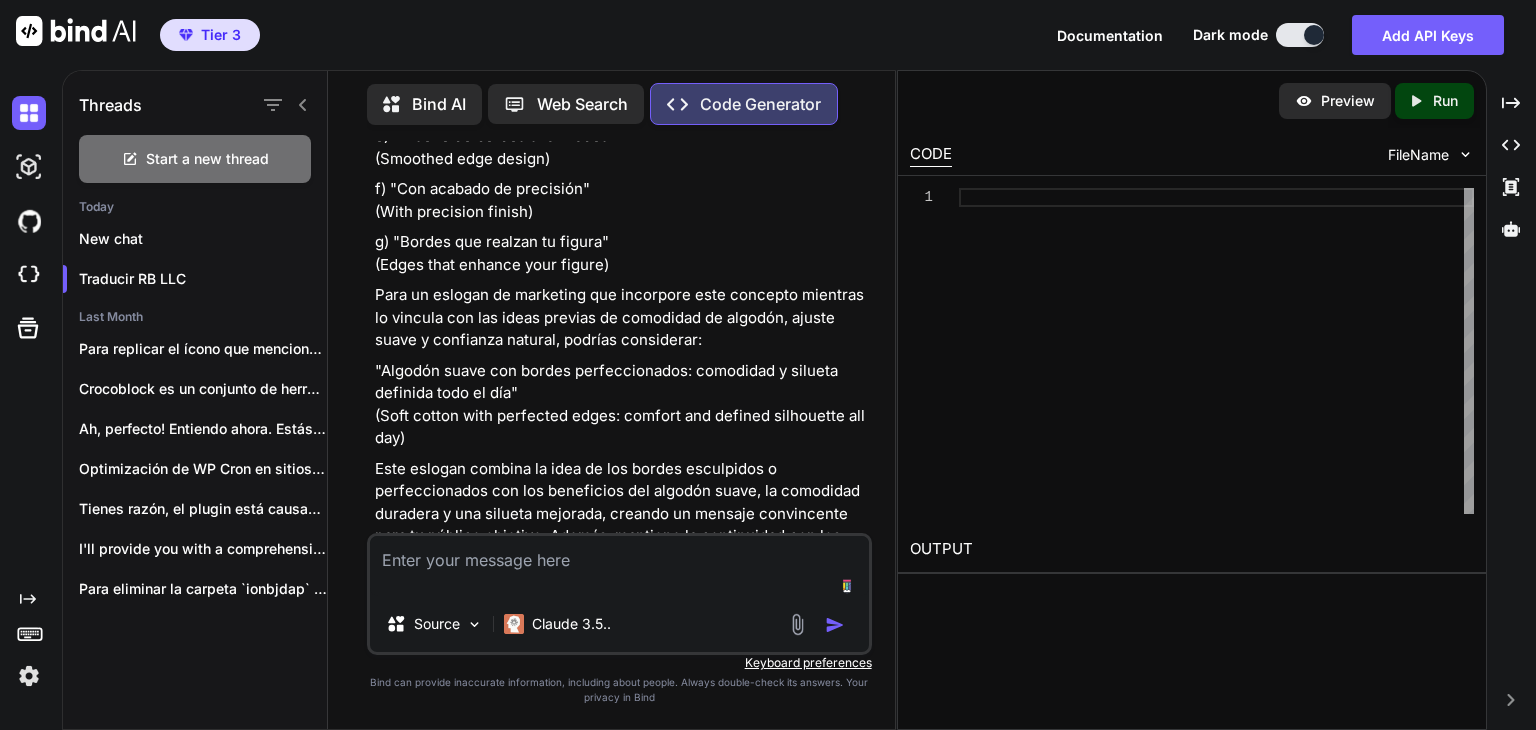type on "Designed
to Fit You" 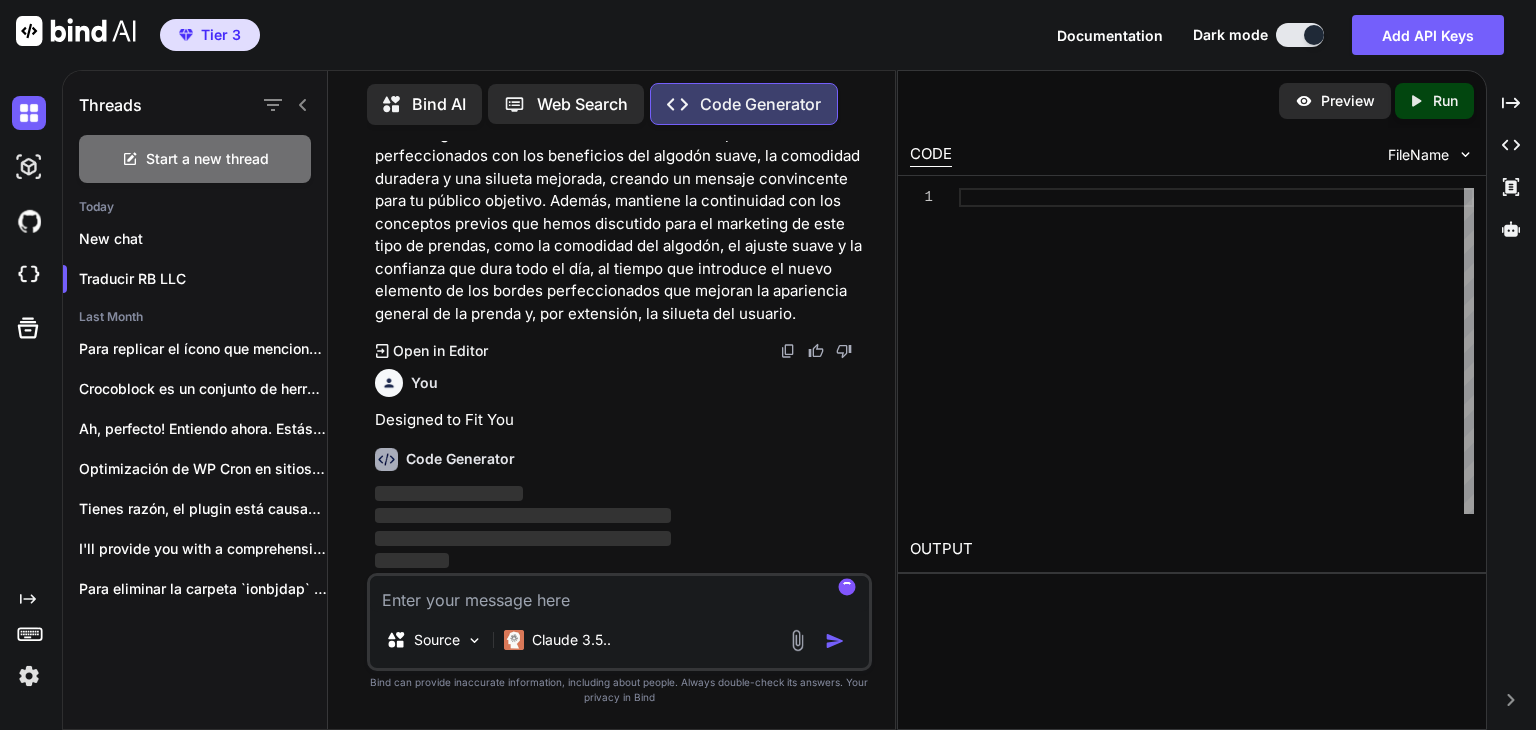 scroll, scrollTop: 21407, scrollLeft: 0, axis: vertical 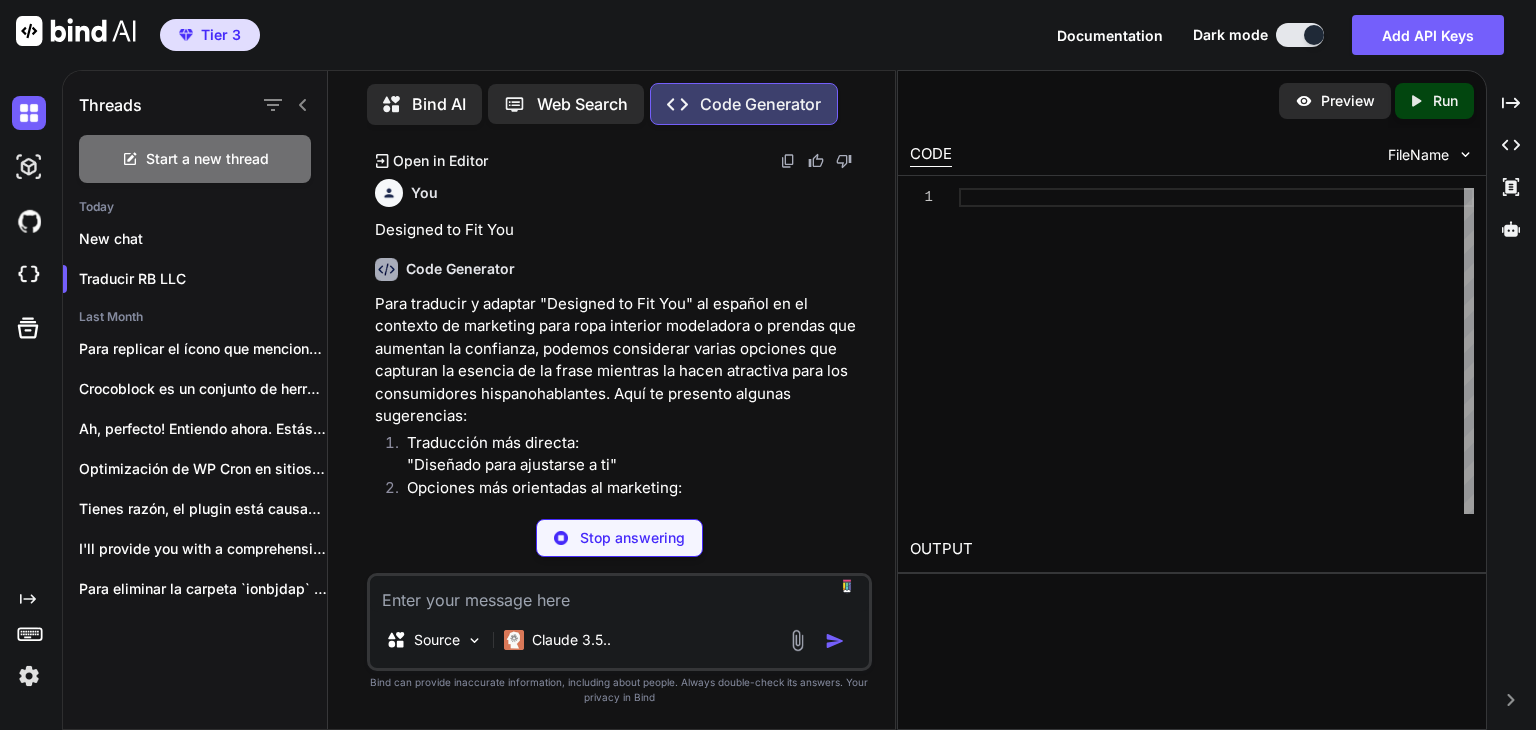 click at bounding box center (619, 594) 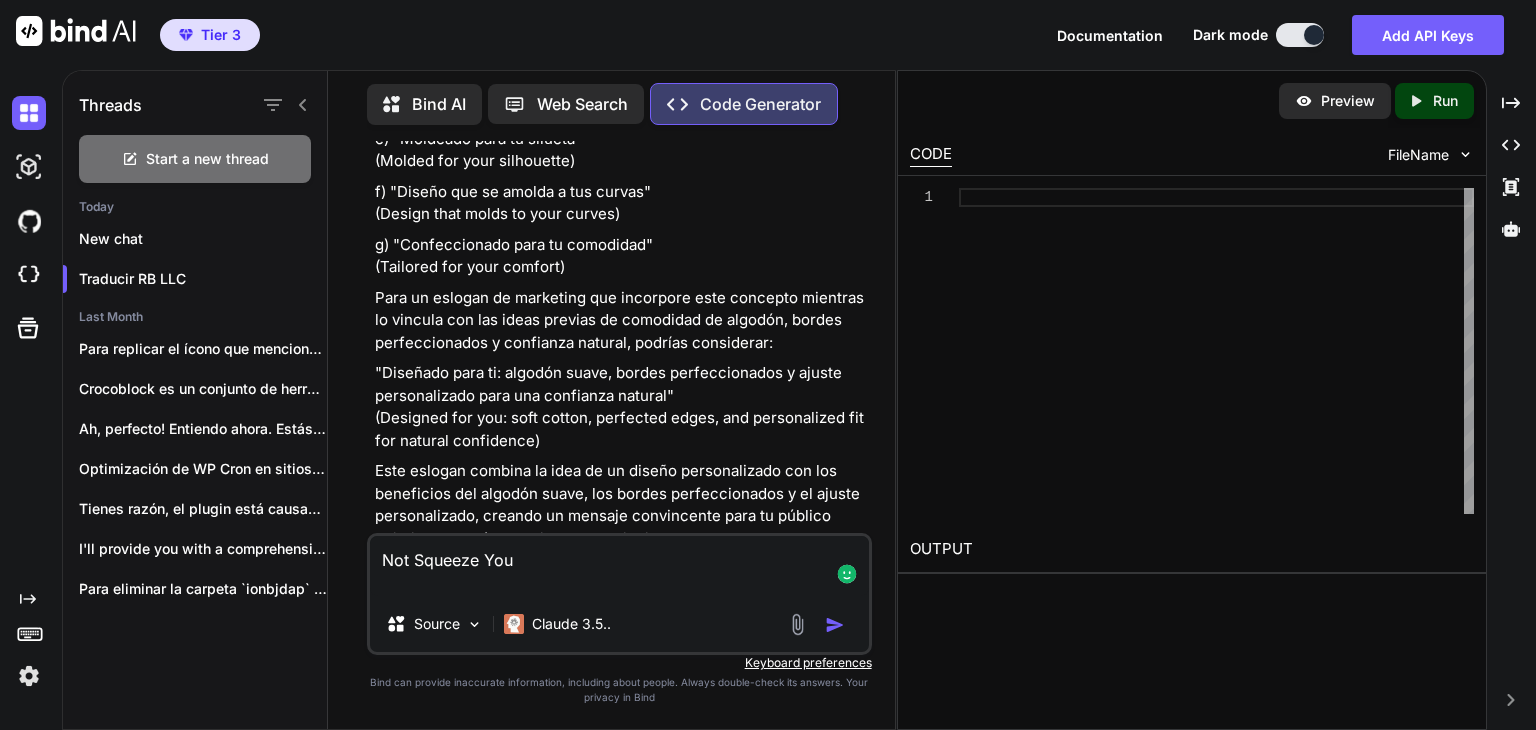 scroll, scrollTop: 22007, scrollLeft: 0, axis: vertical 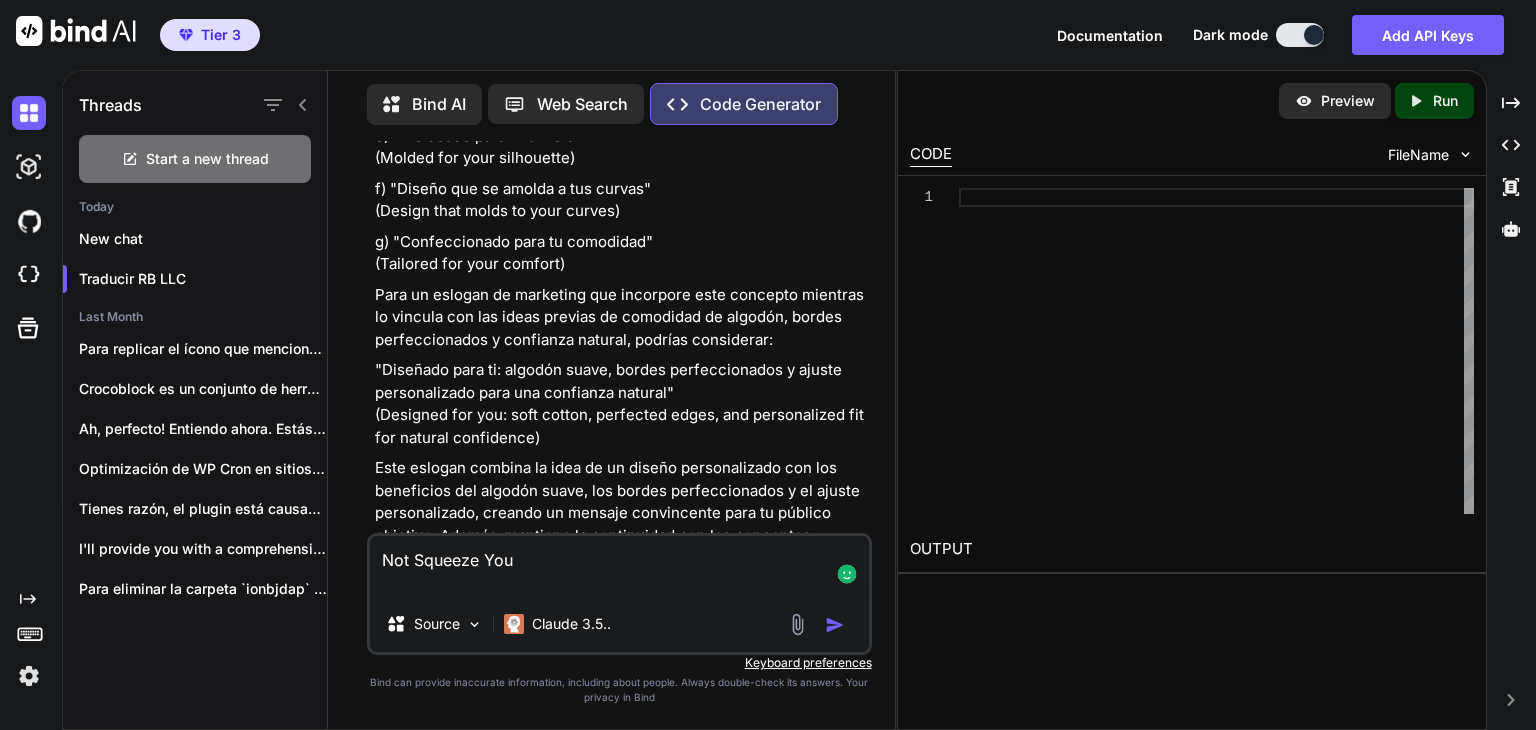 type on "Not Squeeze You" 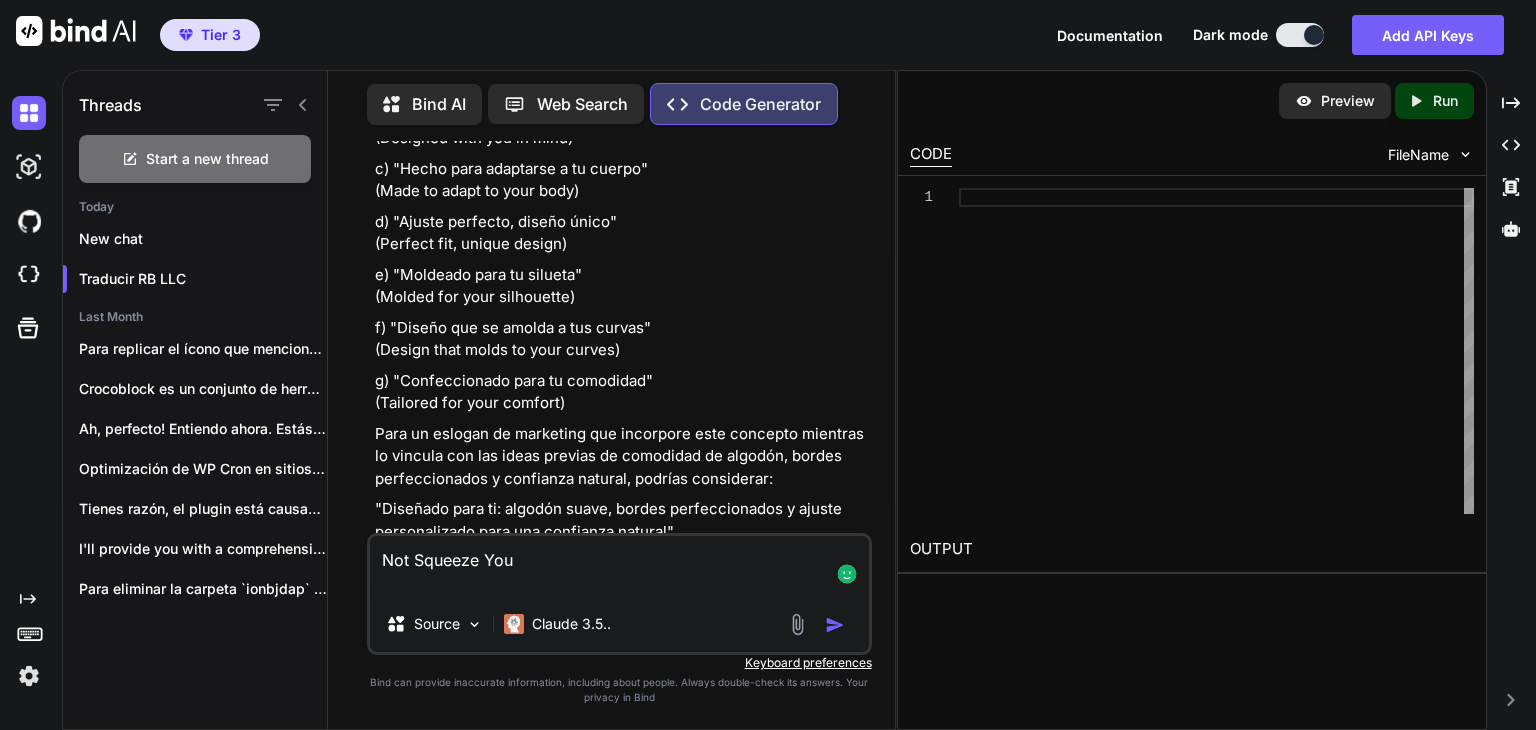 scroll, scrollTop: 21807, scrollLeft: 0, axis: vertical 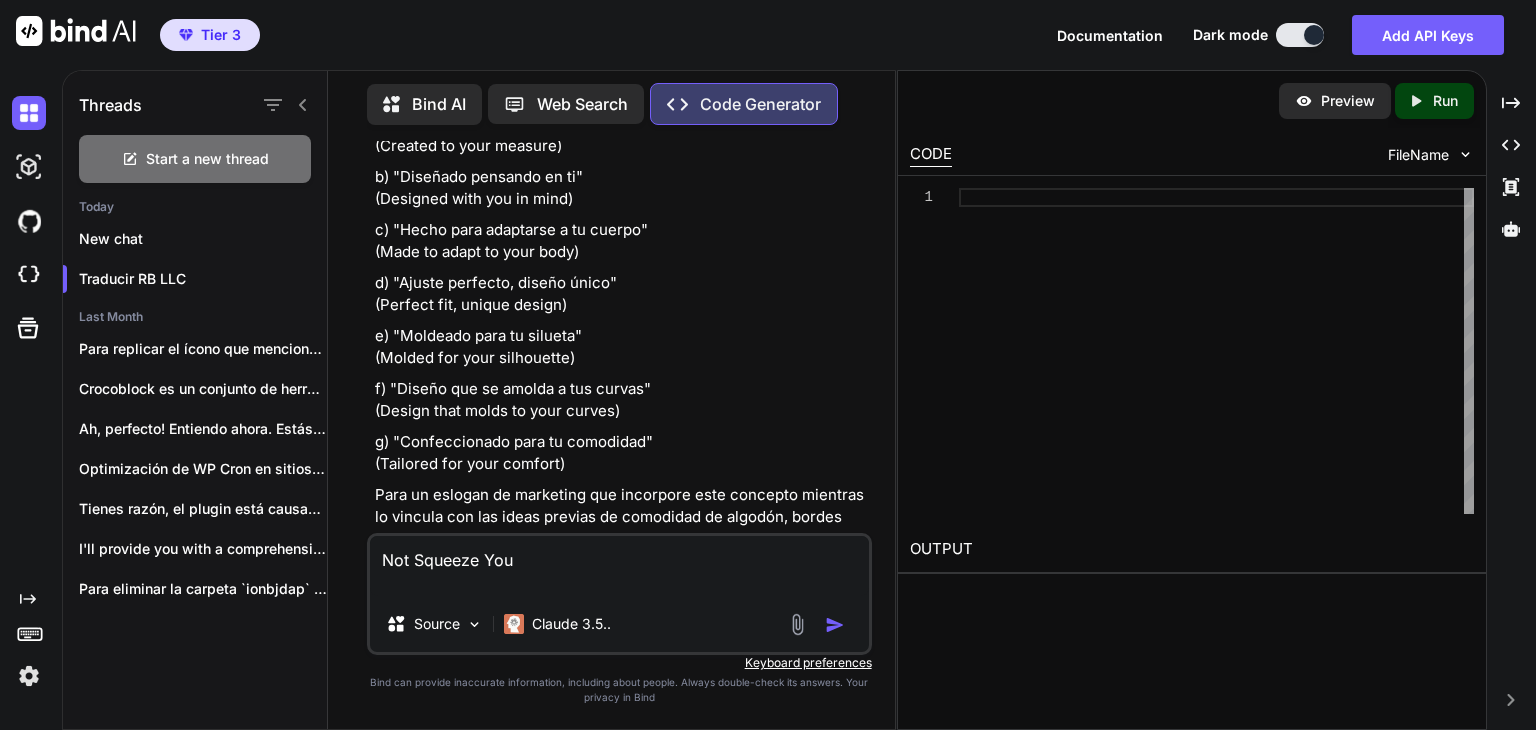 drag, startPoint x: 611, startPoint y: 252, endPoint x: 416, endPoint y: 259, distance: 195.1256 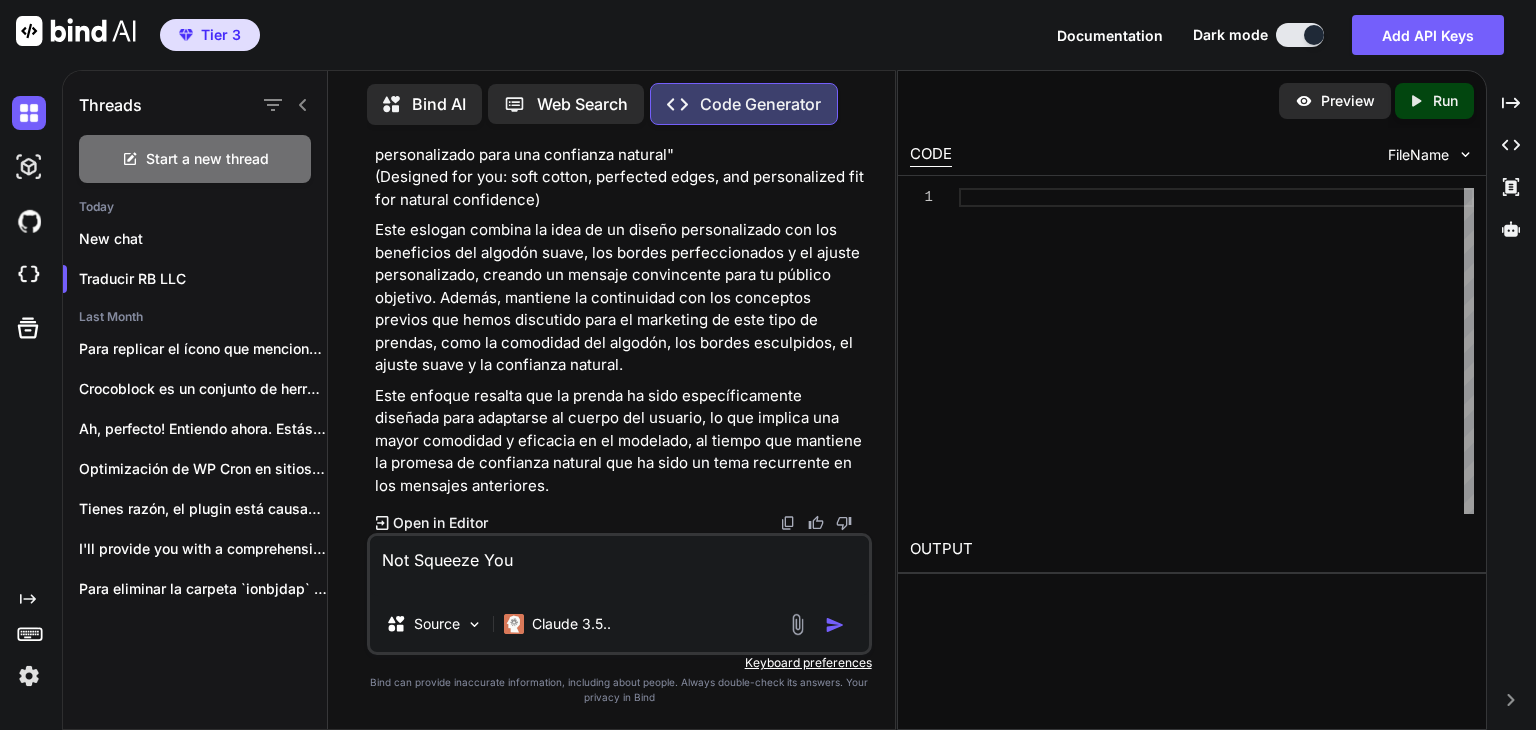 scroll, scrollTop: 22307, scrollLeft: 0, axis: vertical 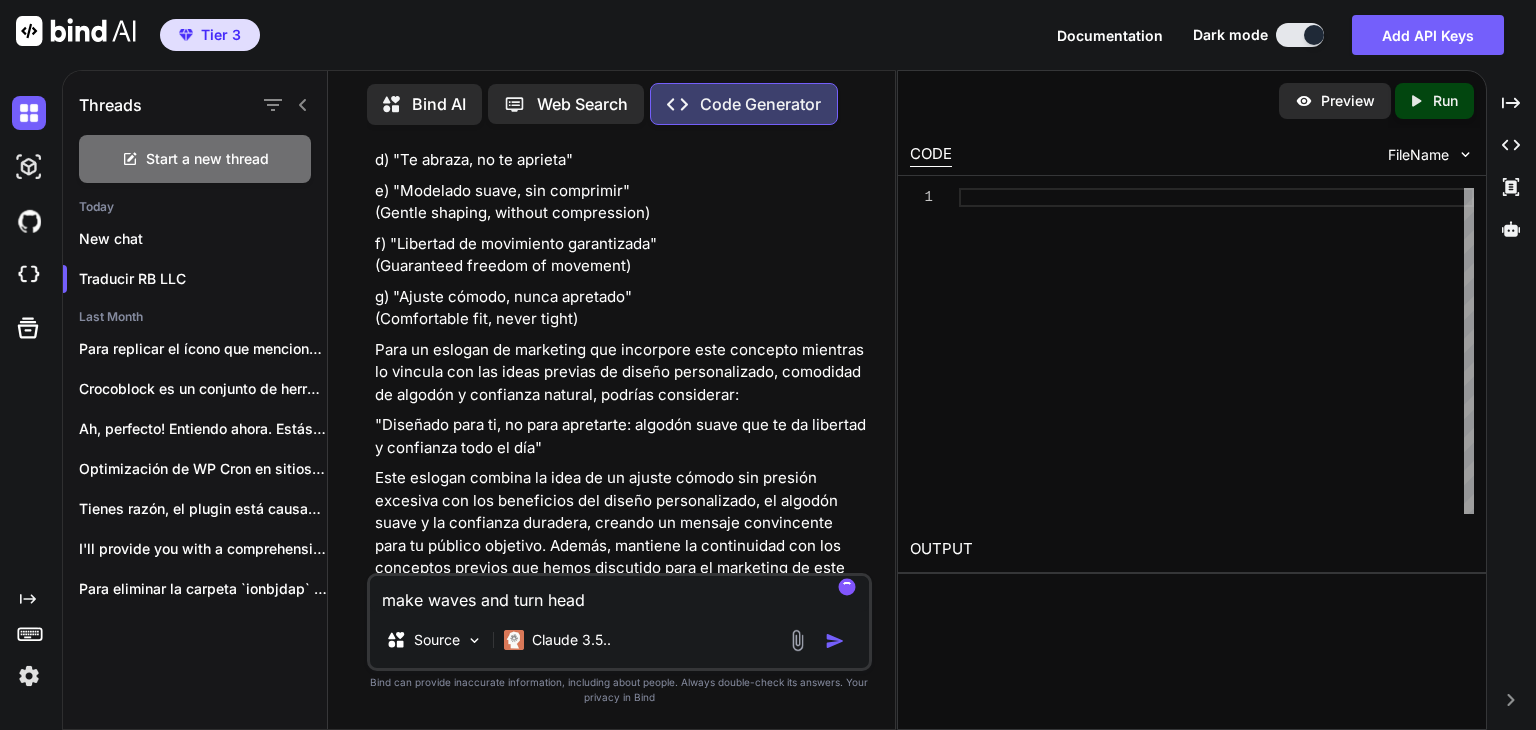 type on "make waves and turn heads" 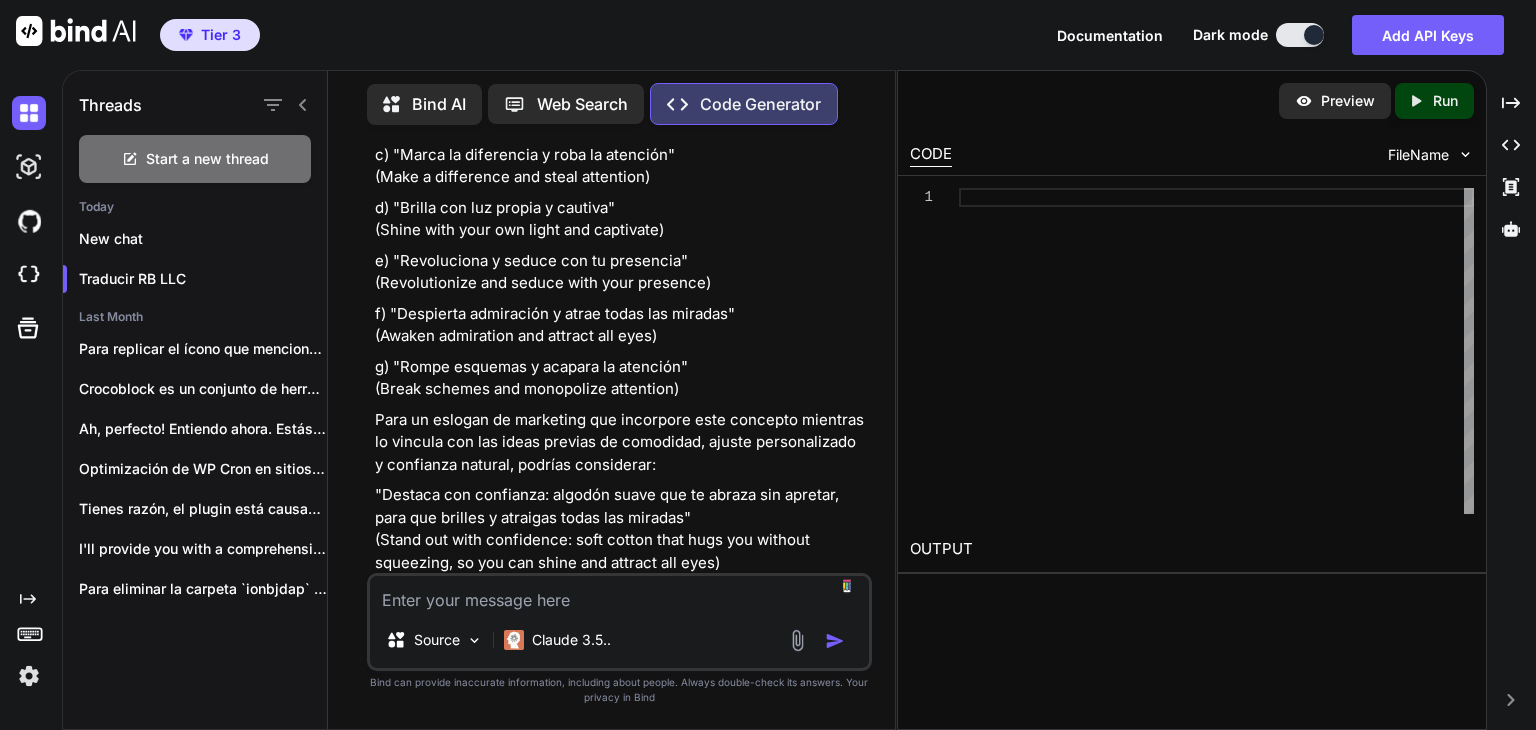 scroll, scrollTop: 24129, scrollLeft: 0, axis: vertical 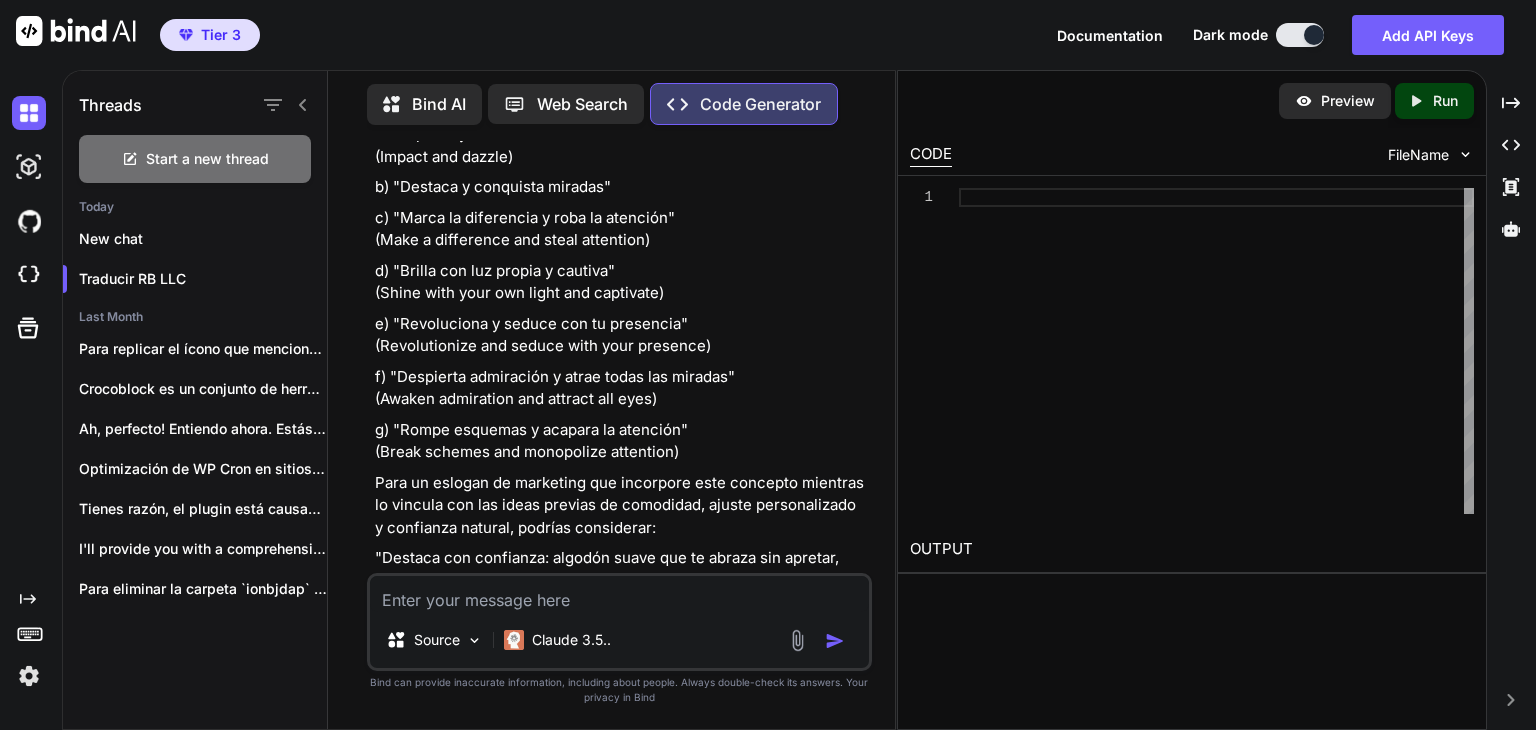 click on "b) "Destaca y conquista miradas"" at bounding box center [621, 187] 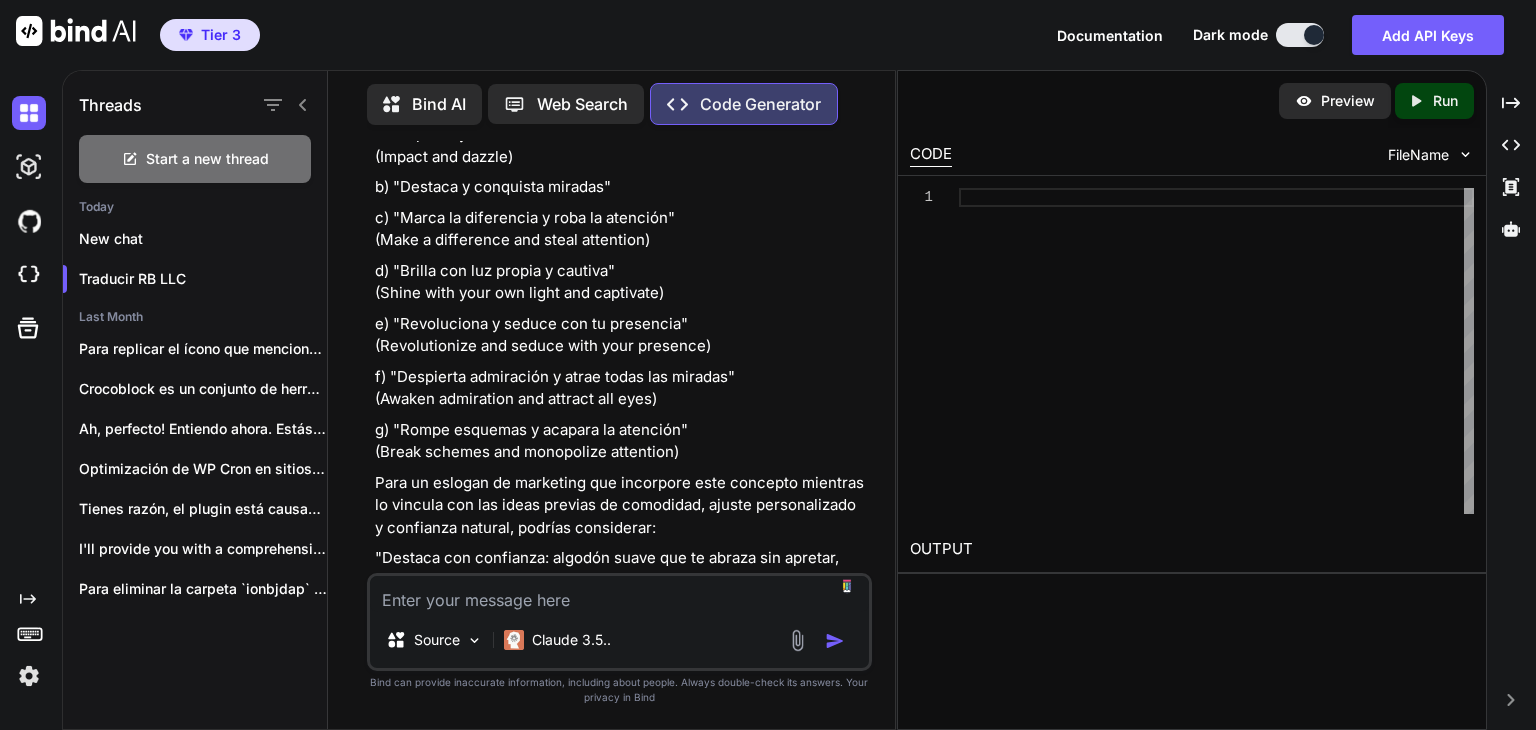 paste on "Built-In
Support" 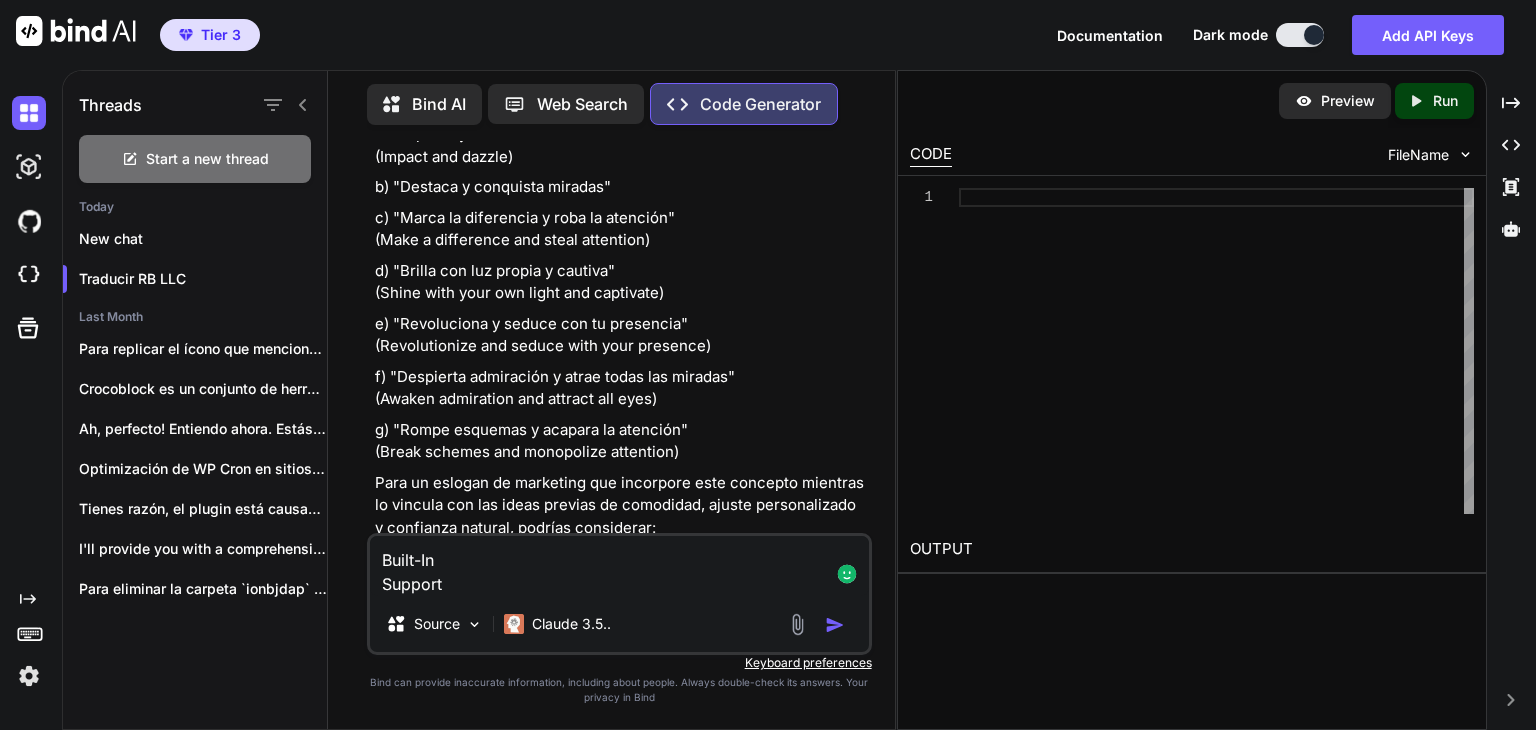 paste on "for Your Best Beach Look Yet" 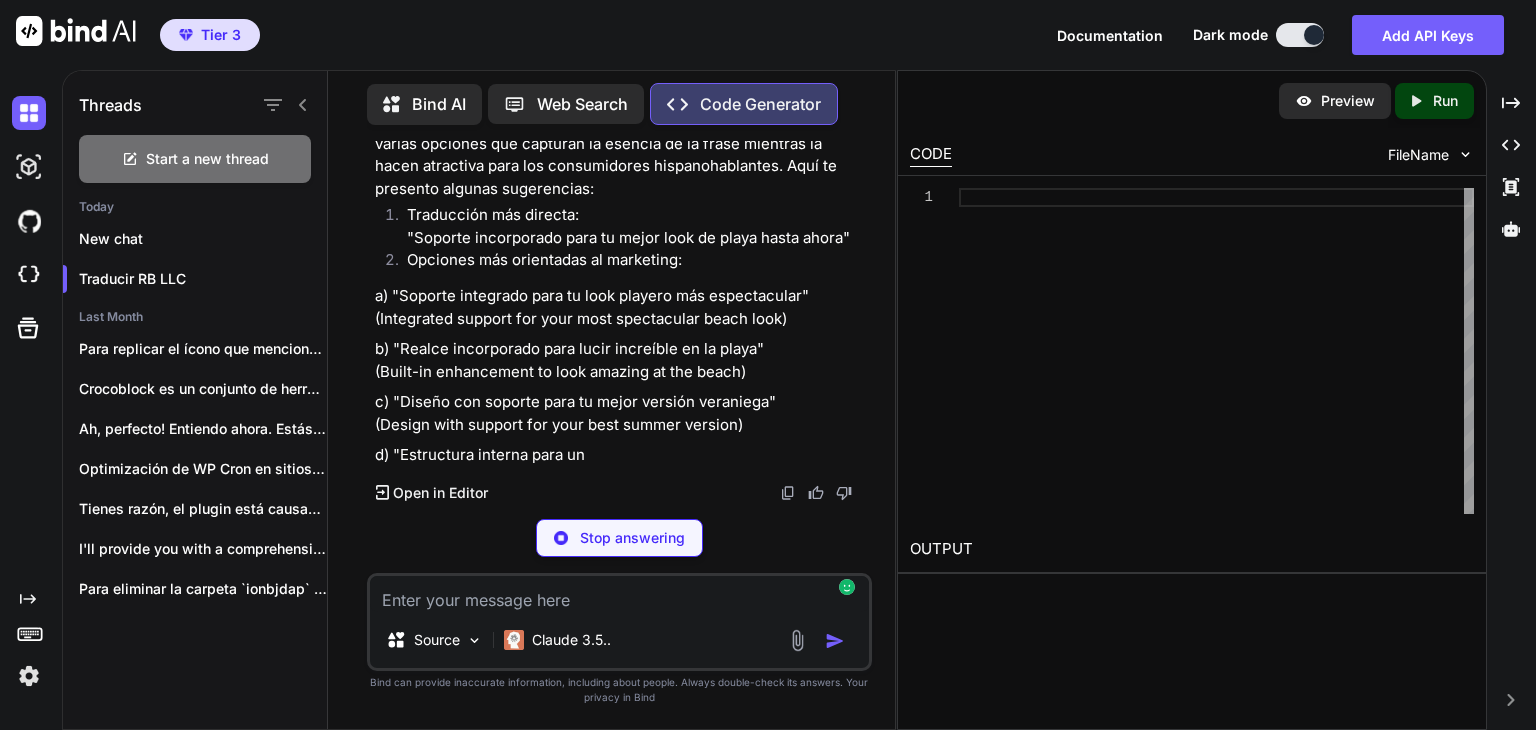 scroll, scrollTop: 25352, scrollLeft: 0, axis: vertical 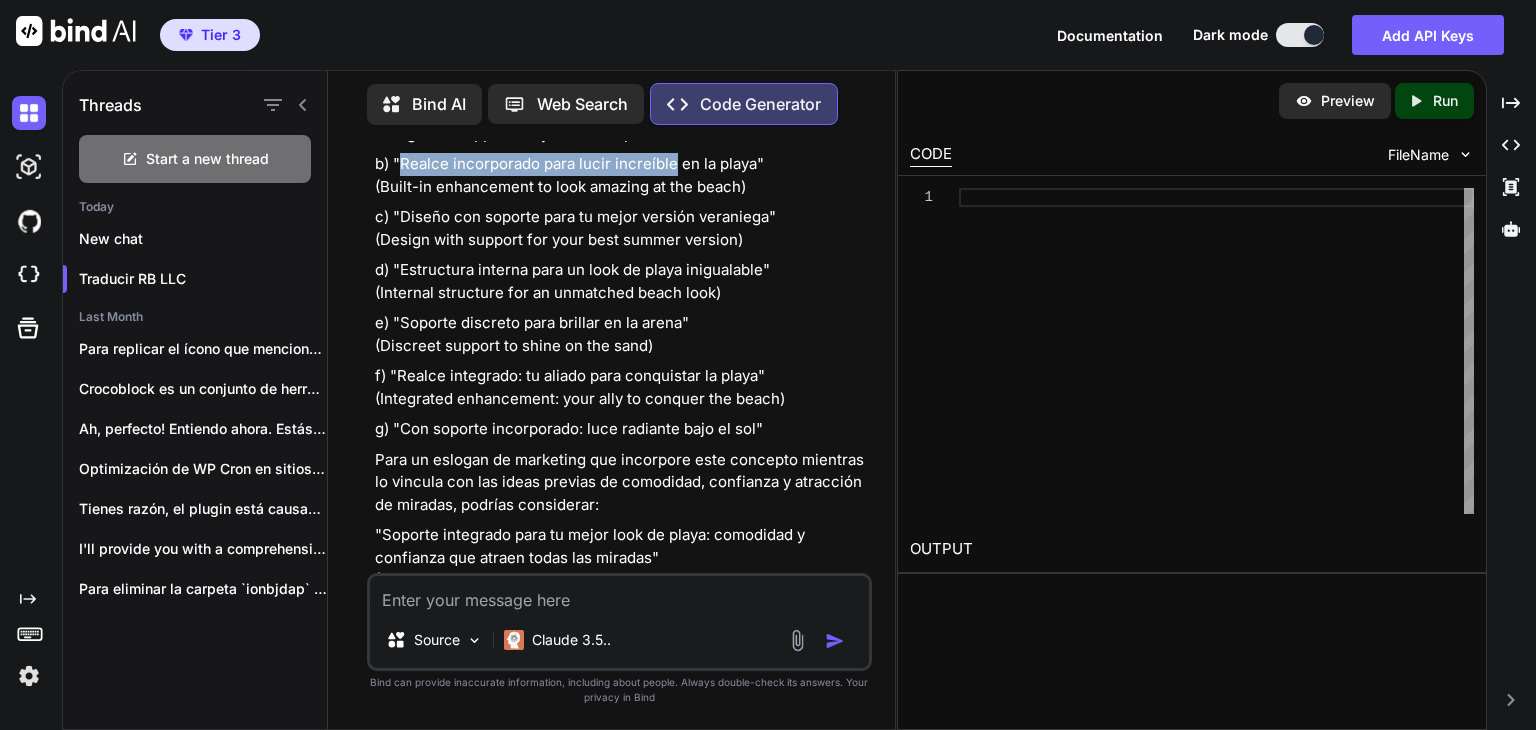 drag, startPoint x: 673, startPoint y: 462, endPoint x: 399, endPoint y: 467, distance: 274.04562 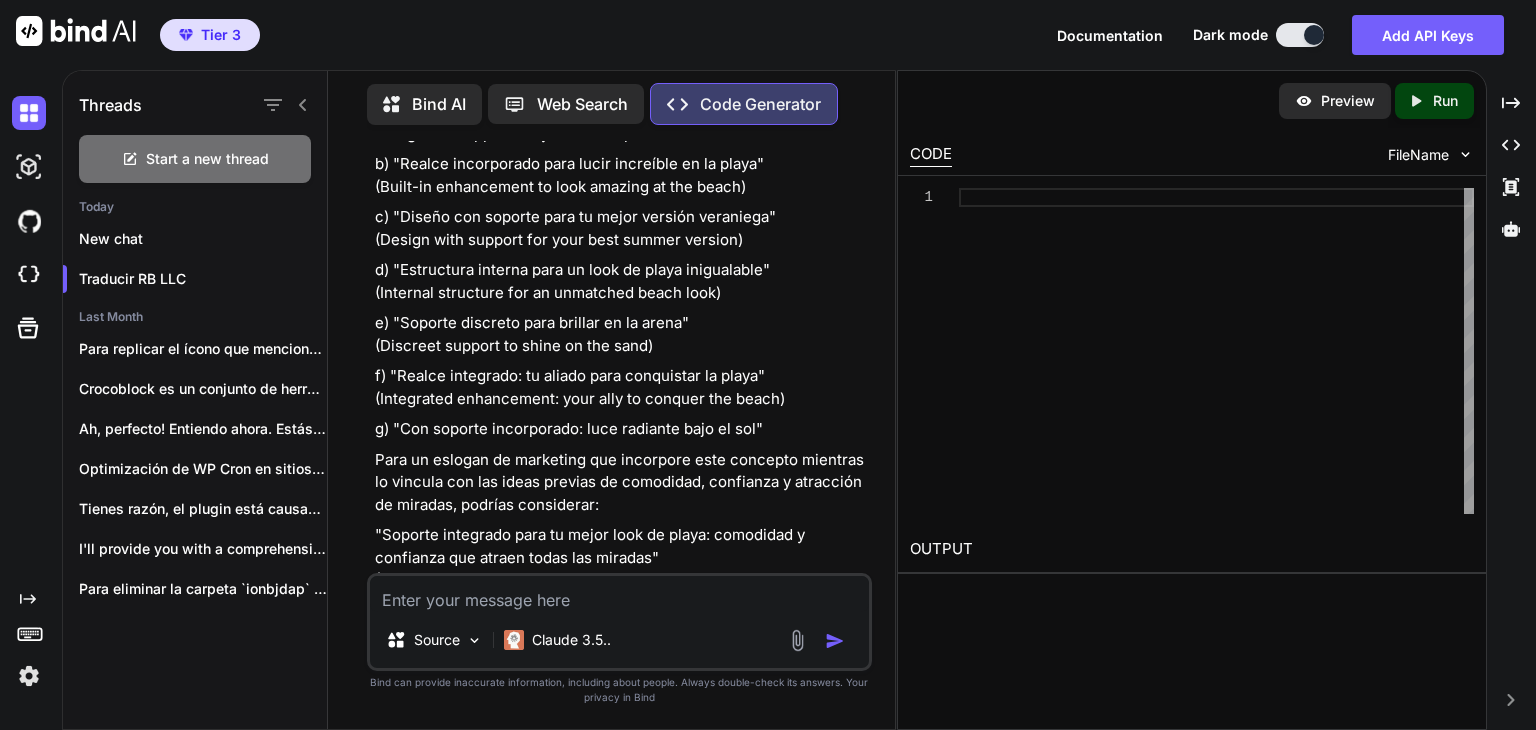 click at bounding box center (619, 594) 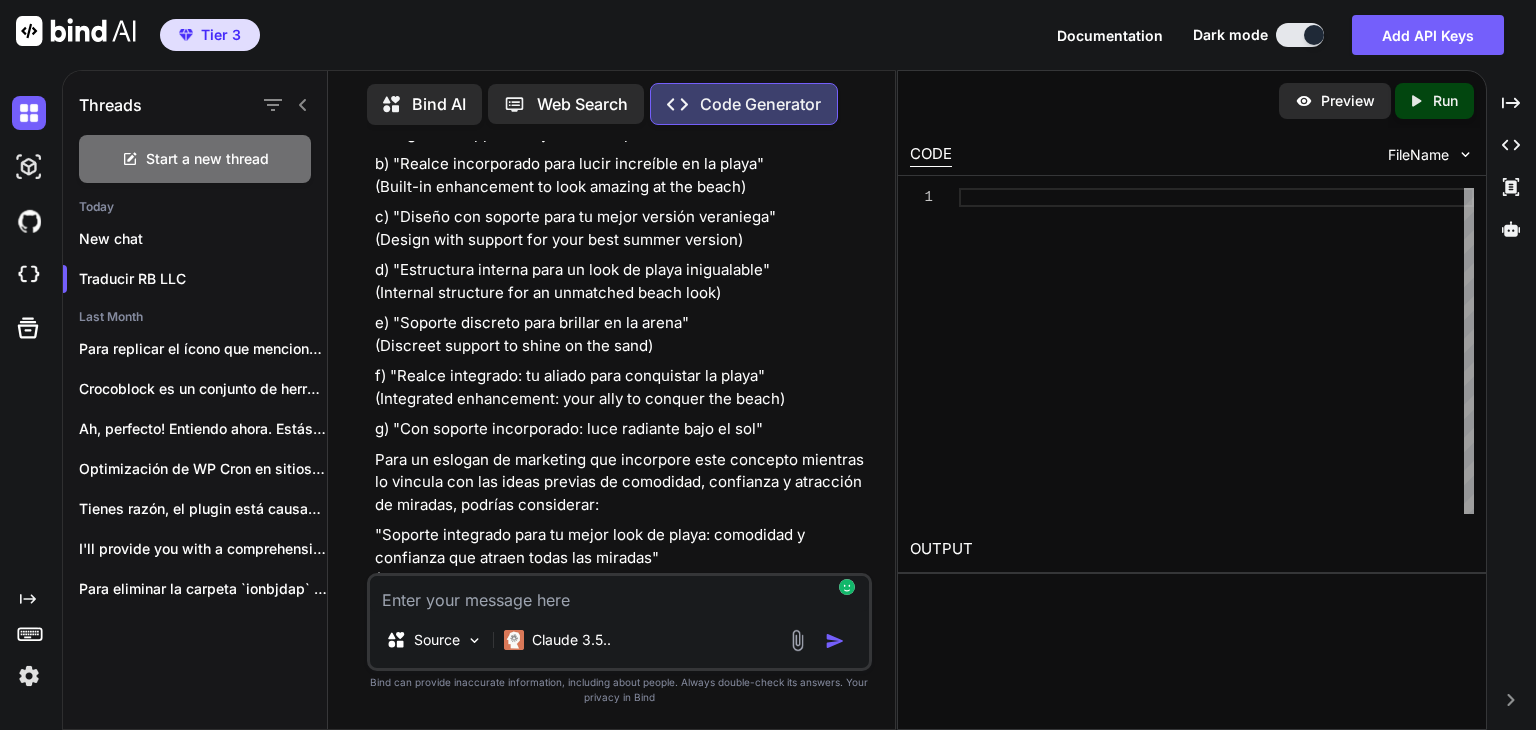 paste on "Built-In
Boost" 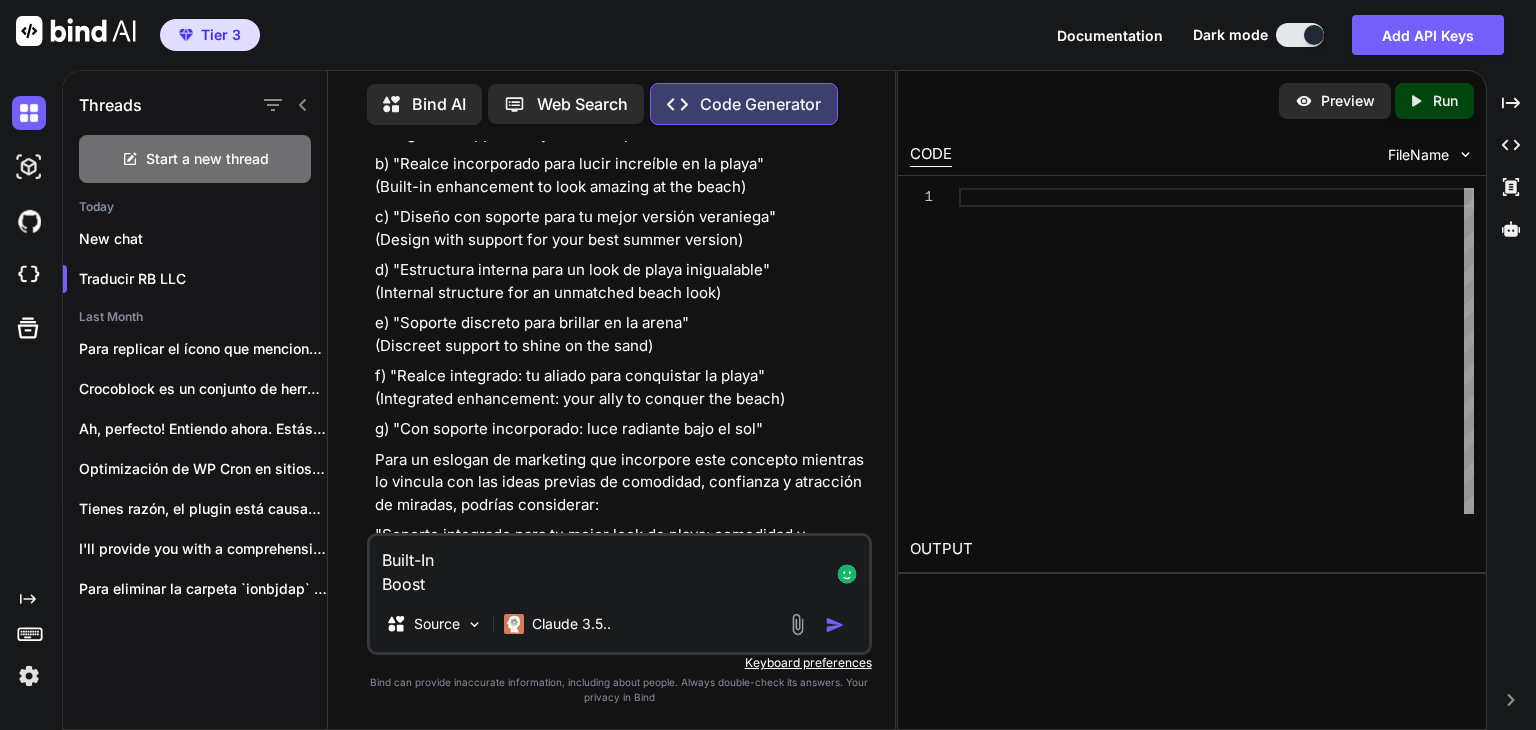 paste on "No Workout Required" 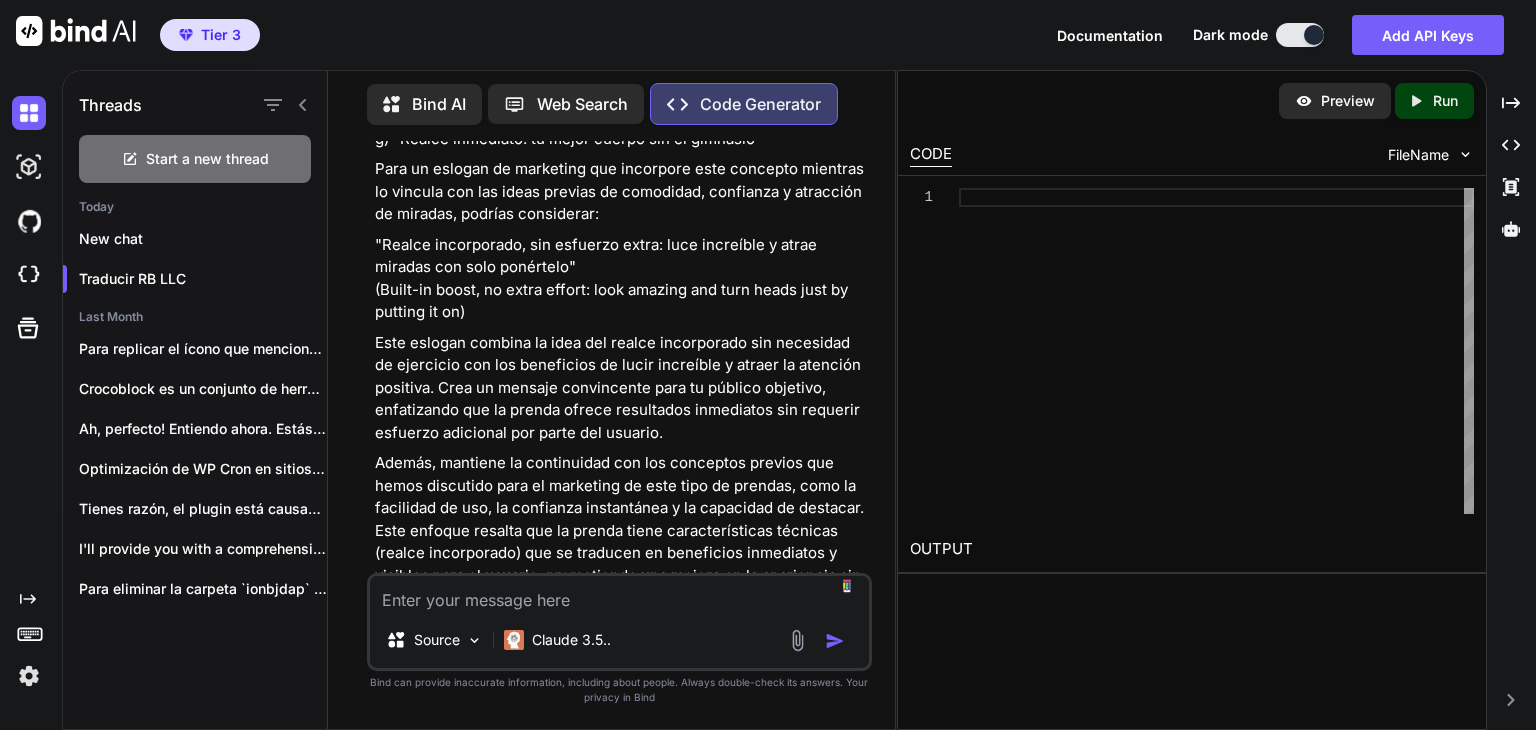 scroll, scrollTop: 26872, scrollLeft: 0, axis: vertical 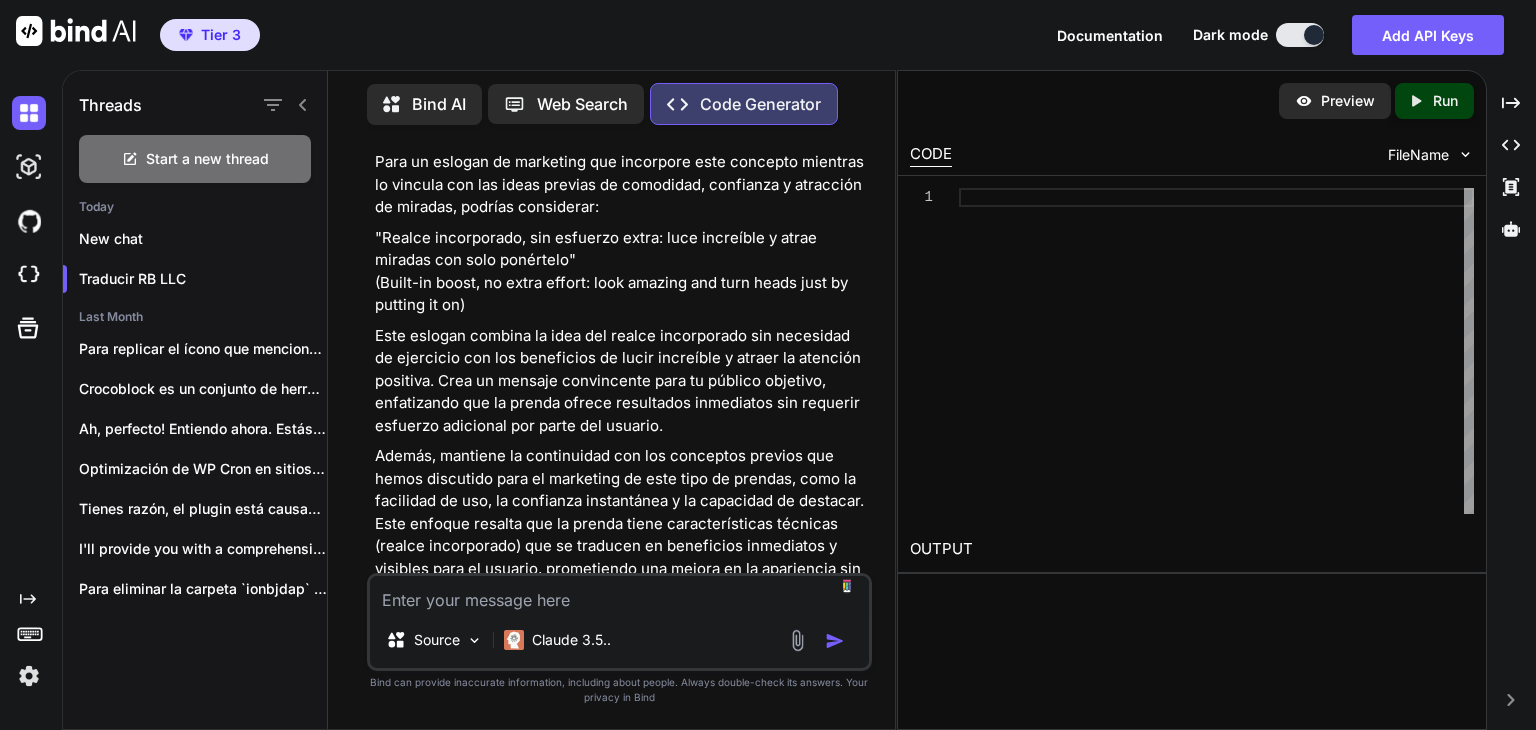 paste on "Define Your Shape,​" 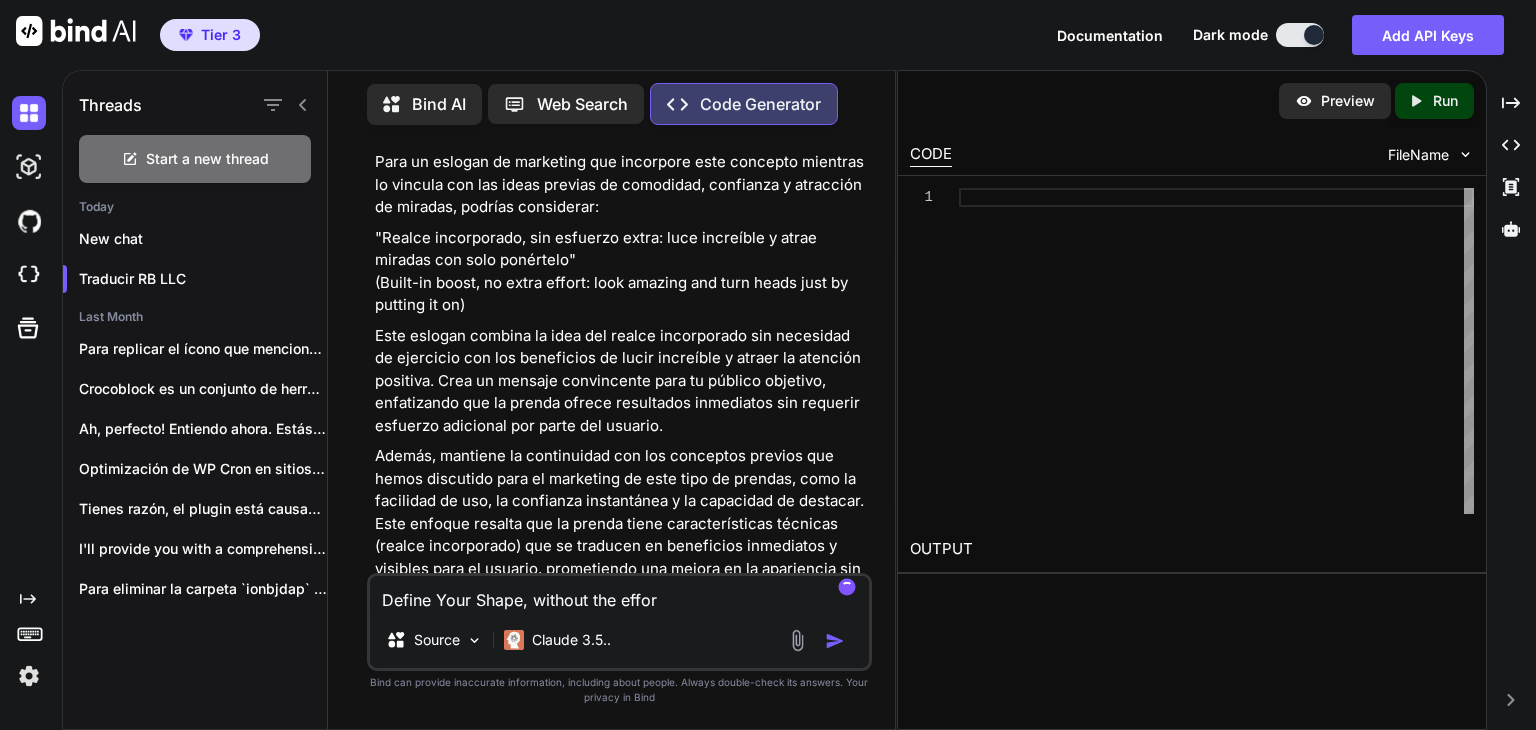 type on "Define Your Shape, without the effort" 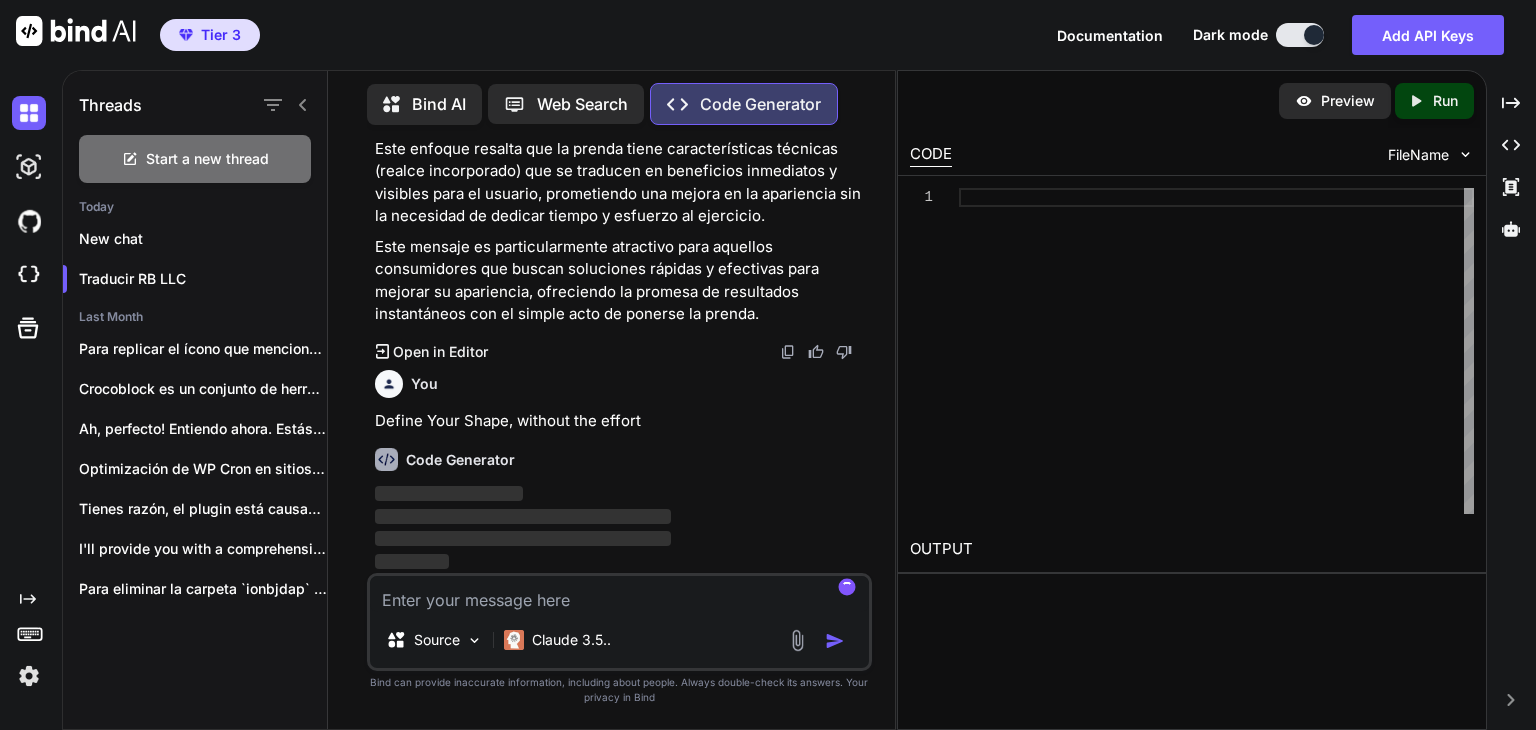 scroll, scrollTop: 27595, scrollLeft: 0, axis: vertical 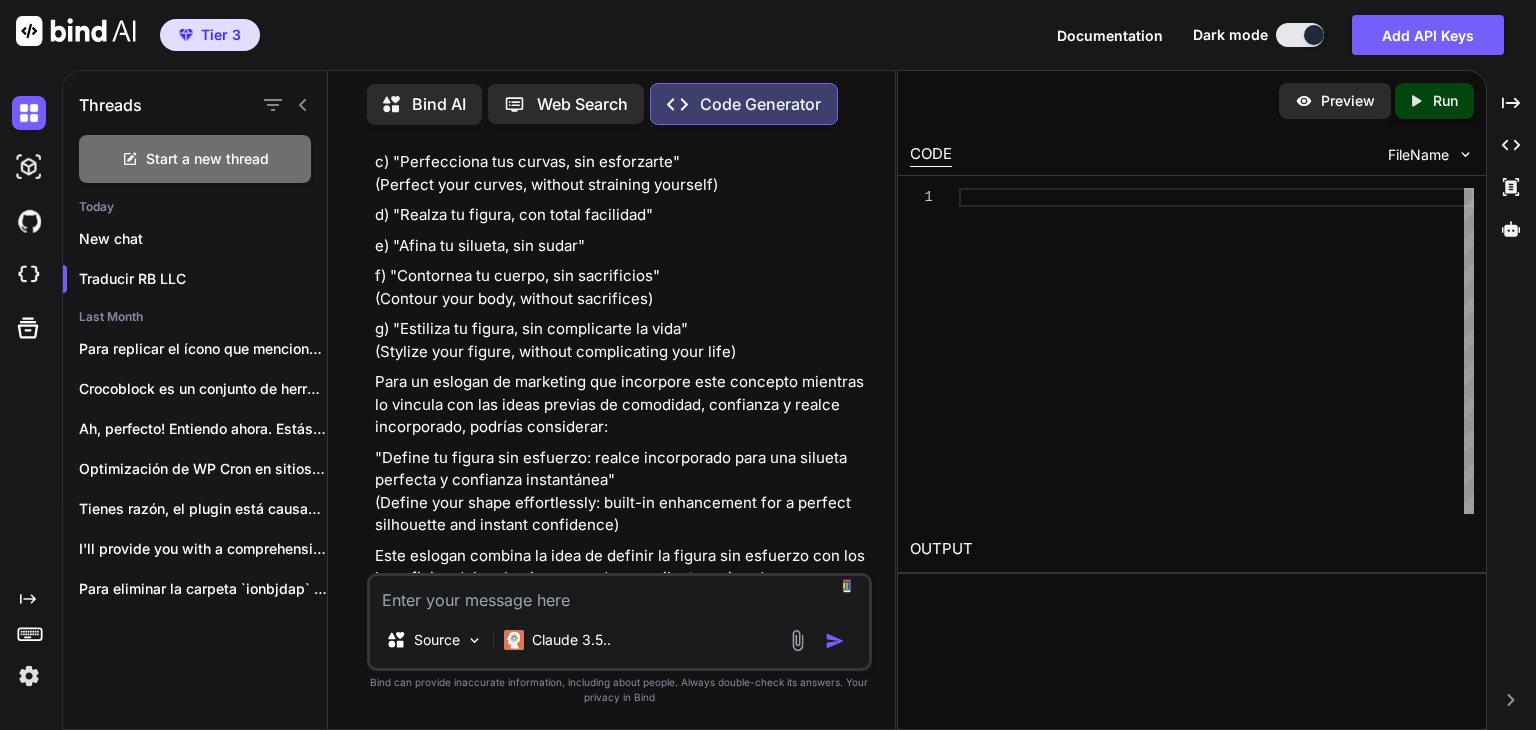paste on "Get Noticed From Behind" 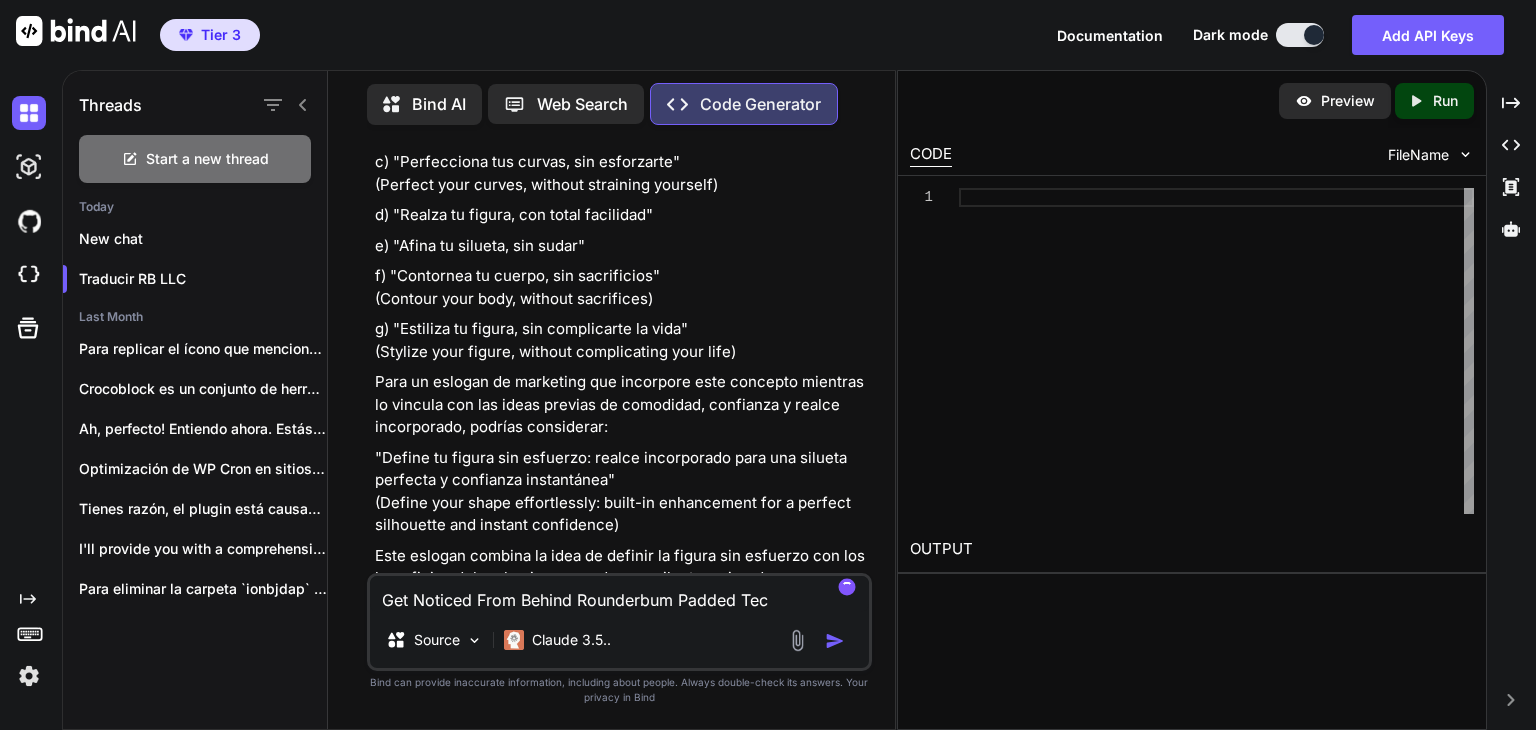 type on "Get Noticed From Behind Rounderbum Padded Tech" 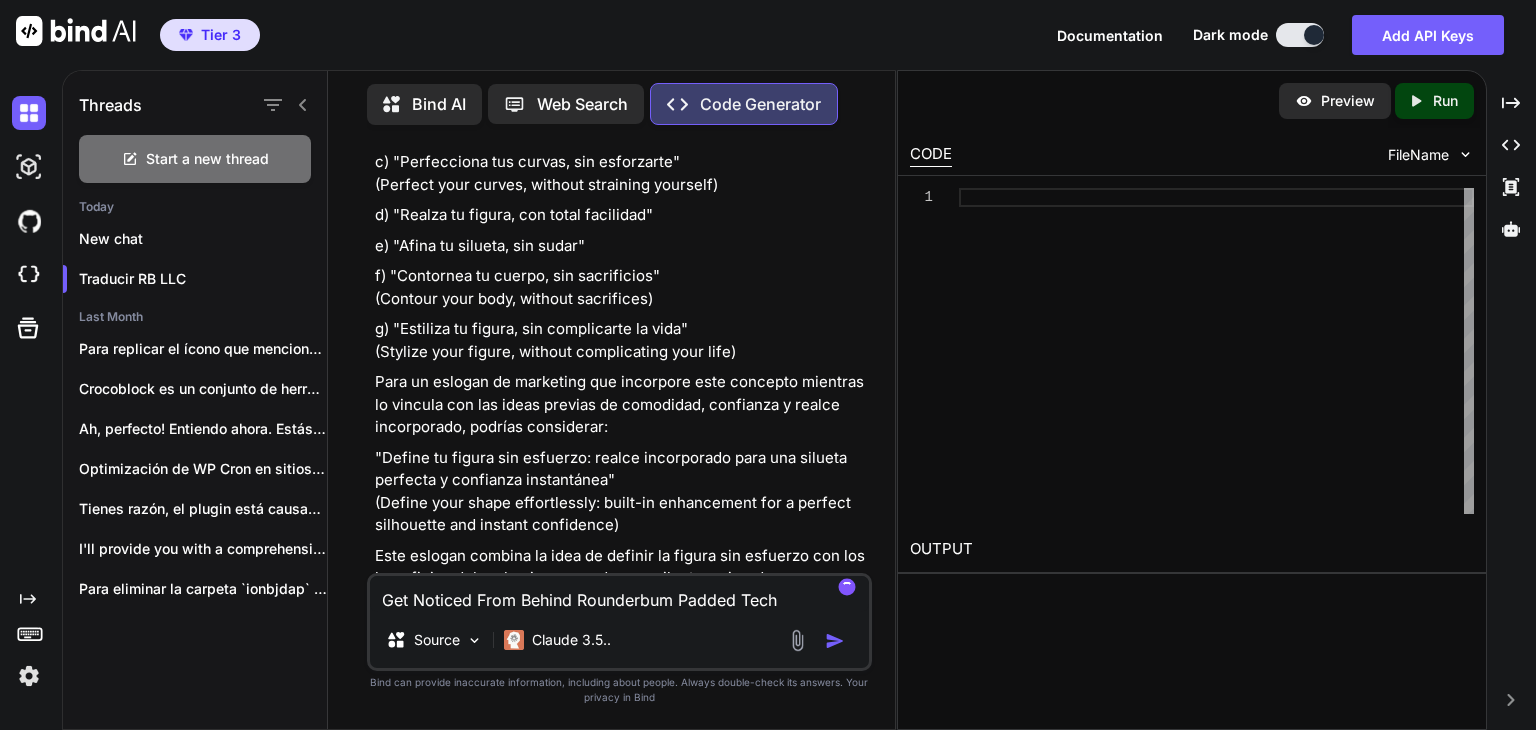 type 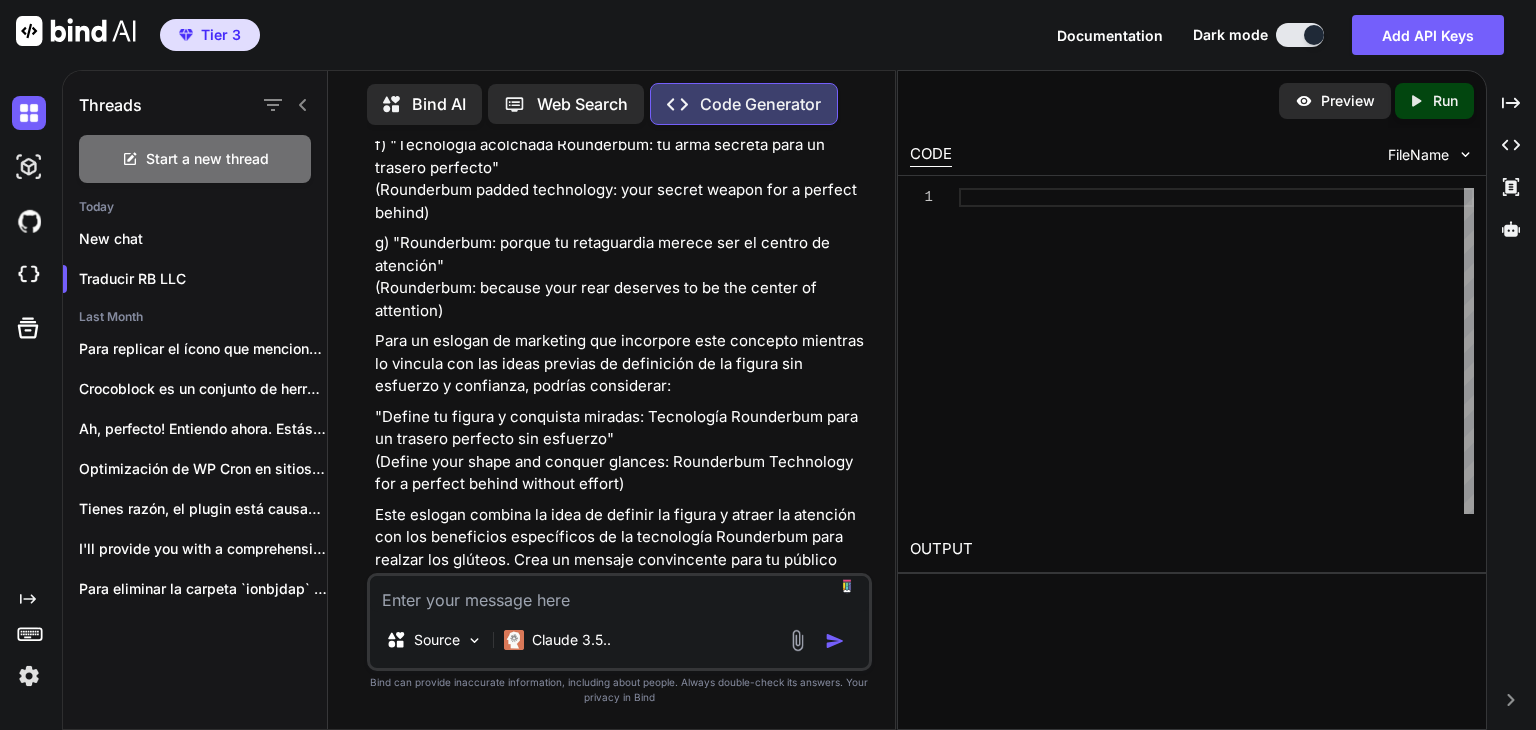 scroll, scrollTop: 29372, scrollLeft: 0, axis: vertical 